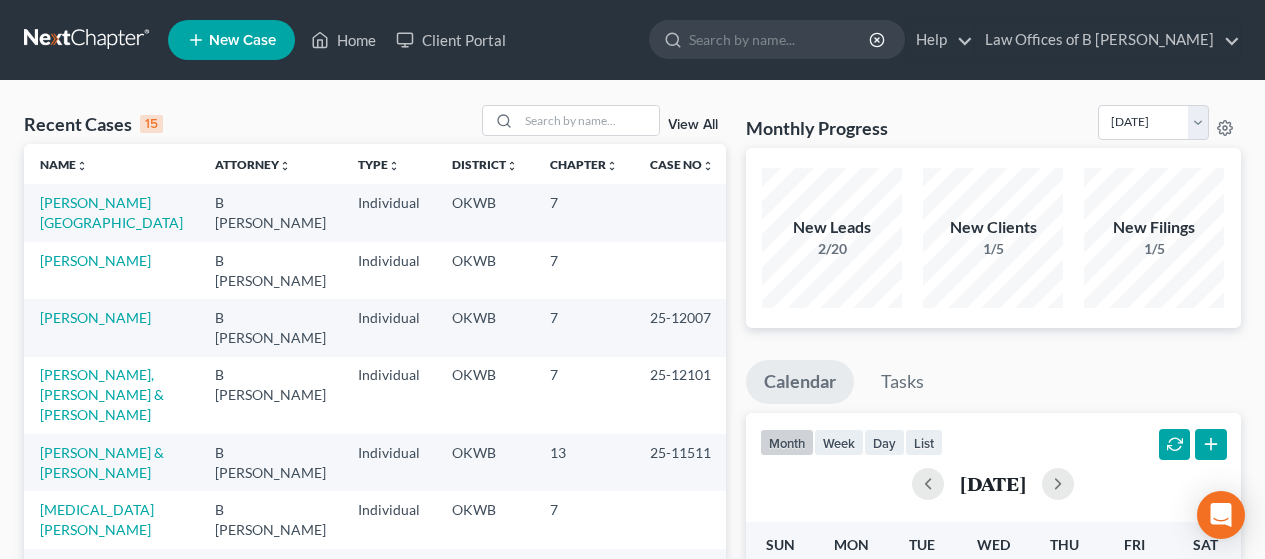 scroll, scrollTop: 0, scrollLeft: 0, axis: both 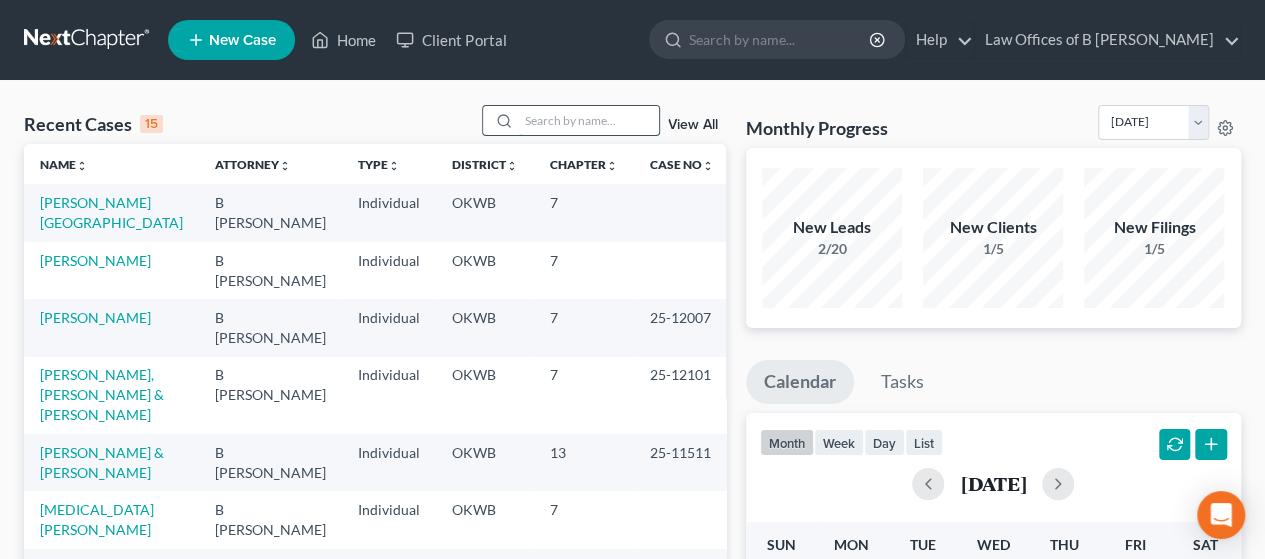 click at bounding box center [589, 120] 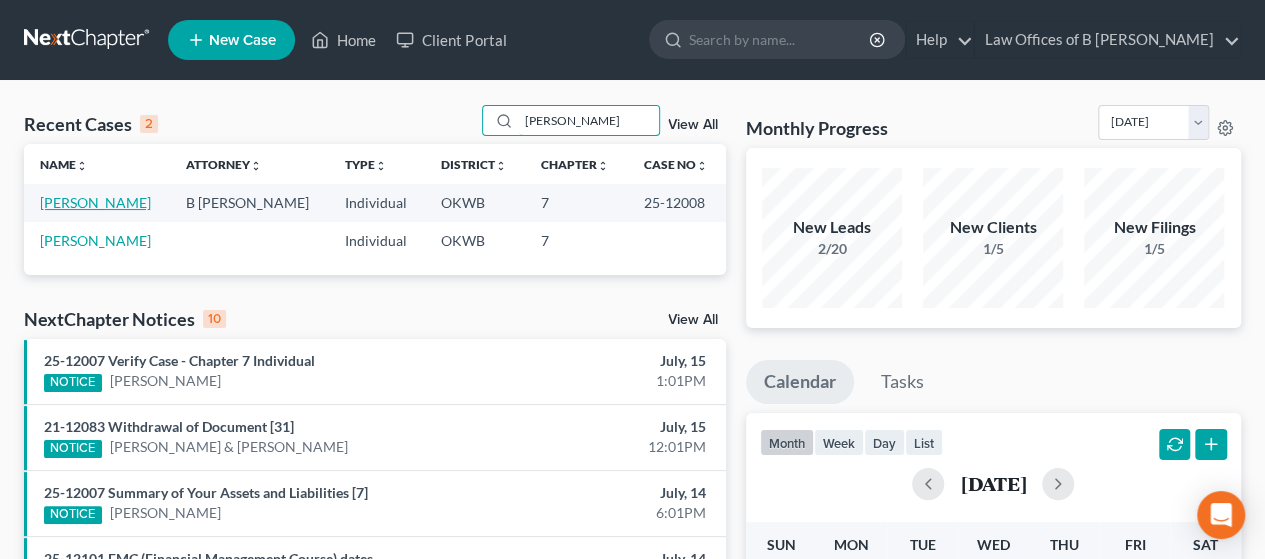 type on "[PERSON_NAME]" 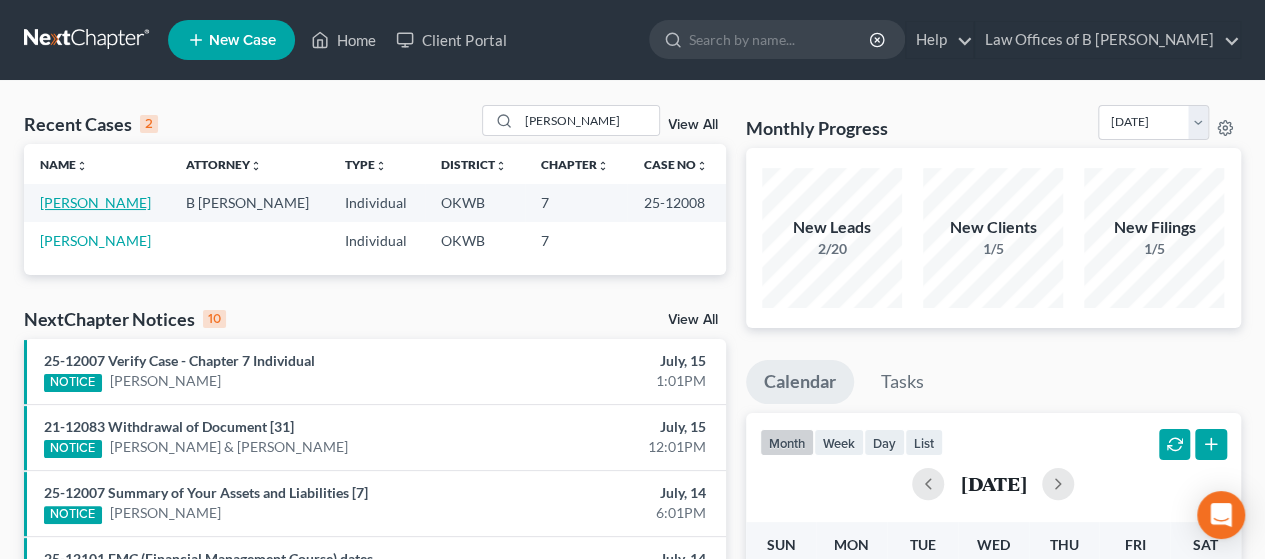 click on "[PERSON_NAME]" at bounding box center [95, 202] 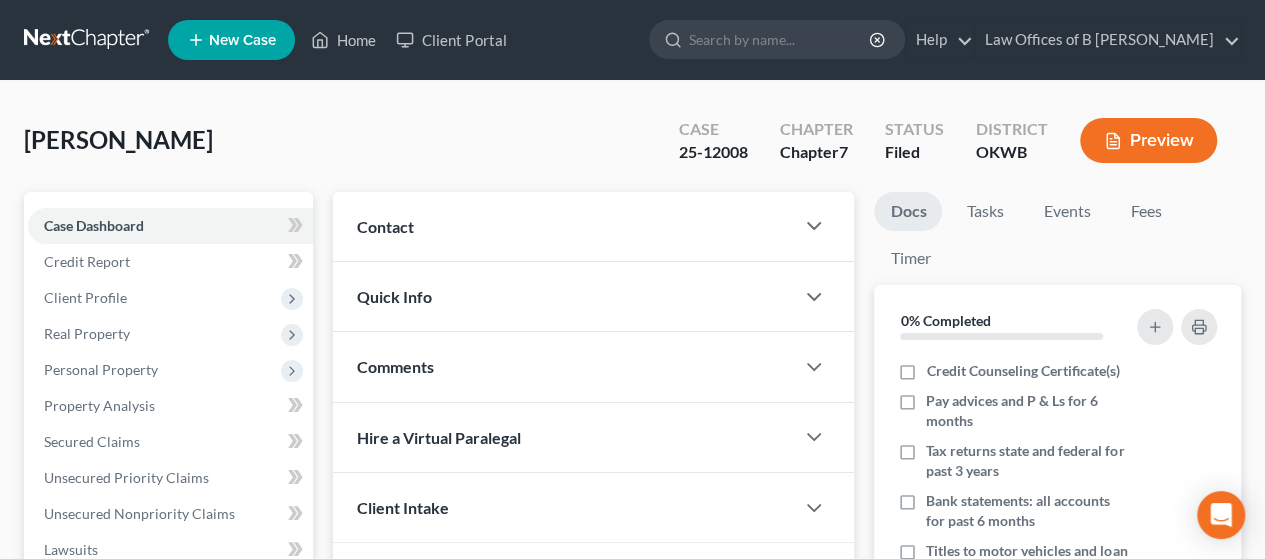 scroll, scrollTop: 489, scrollLeft: 0, axis: vertical 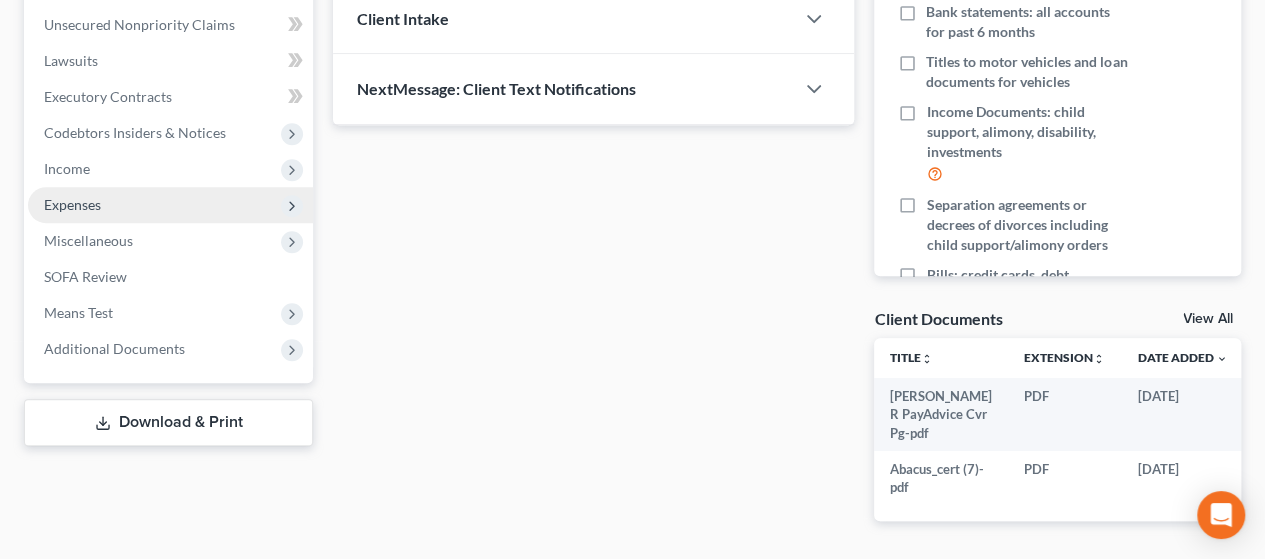 click on "Expenses" at bounding box center [170, 205] 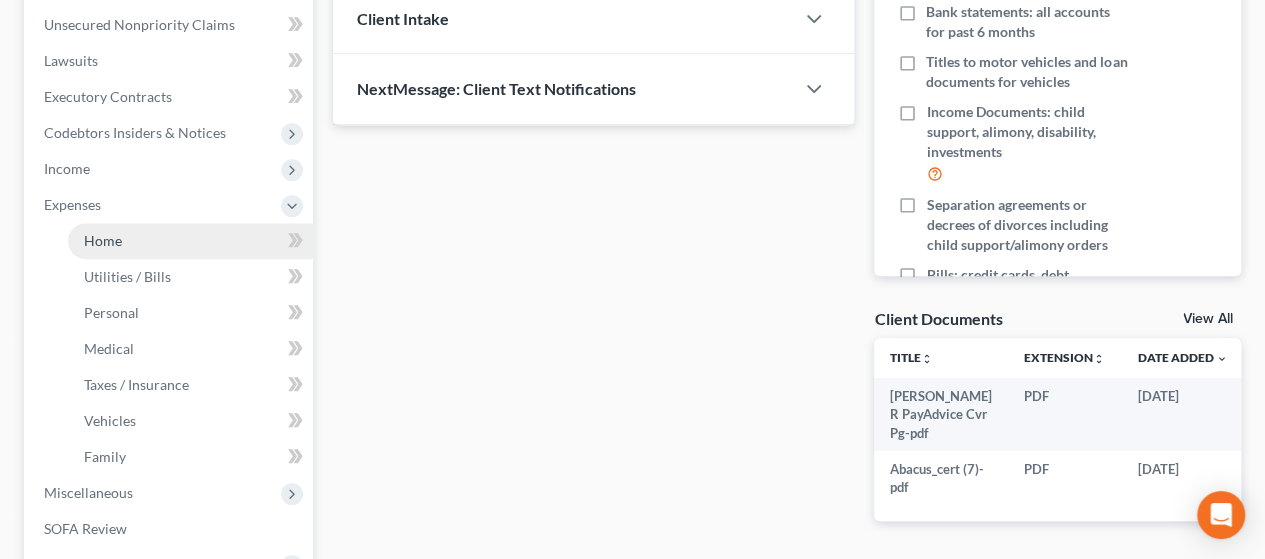 click on "Home" at bounding box center (103, 240) 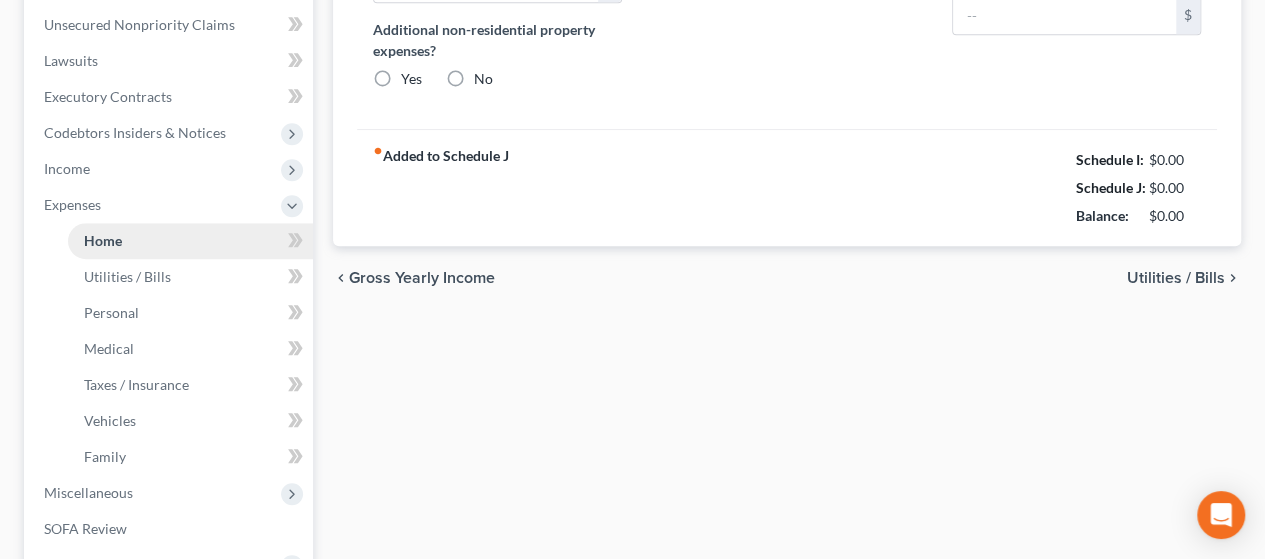 type on "900.00" 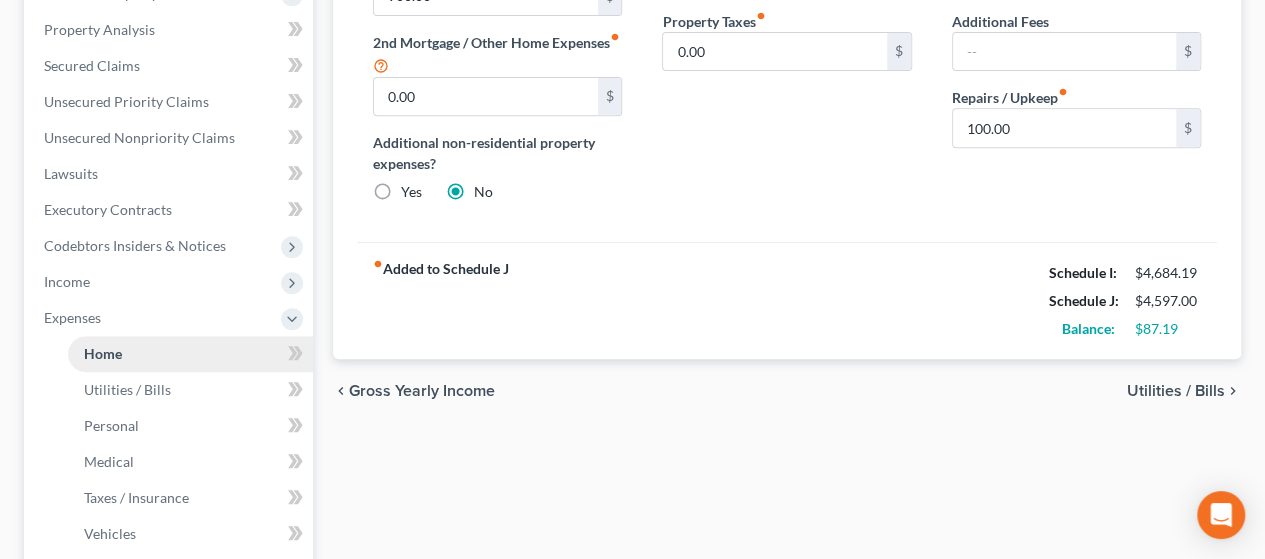 scroll, scrollTop: 141, scrollLeft: 0, axis: vertical 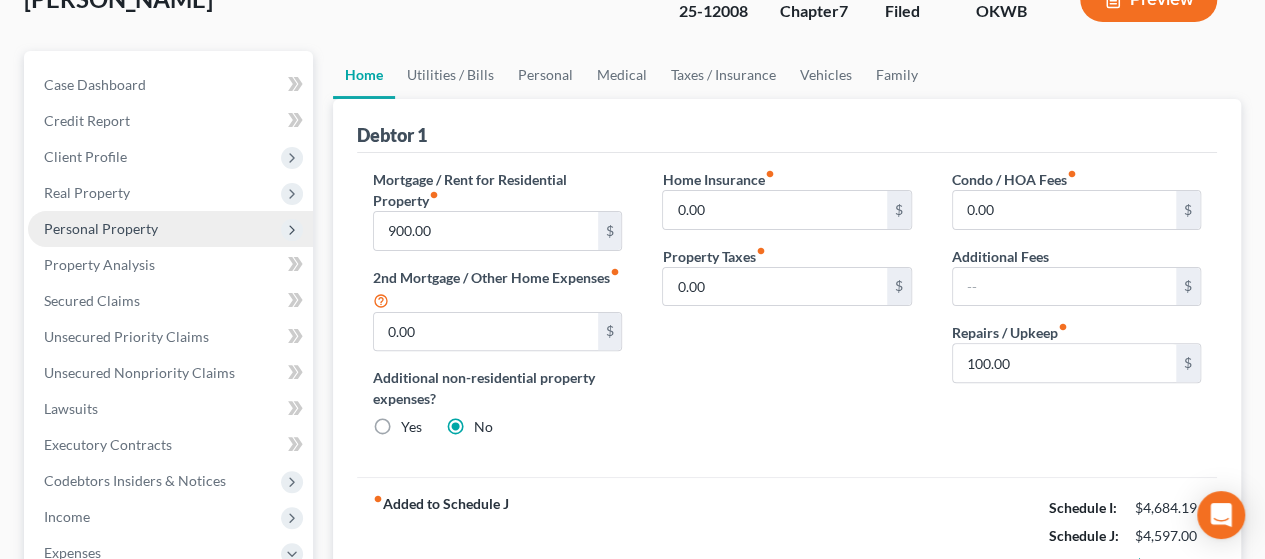 click on "Case Dashboard
Payments
Invoices
Payments
Payments
Credit Report
Client Profile" at bounding box center [170, 517] 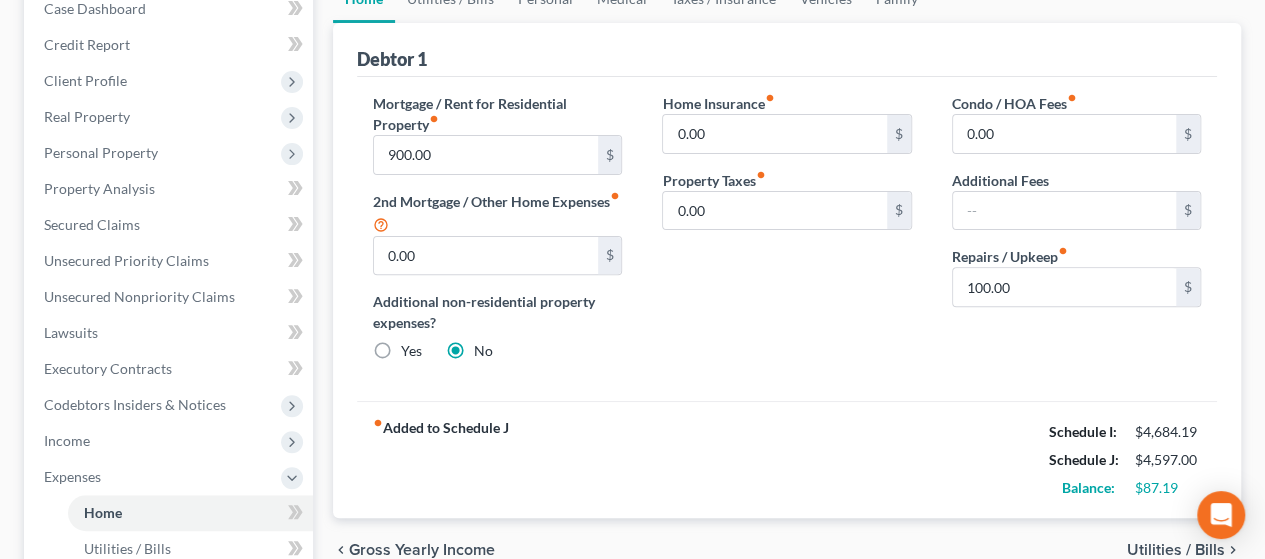 scroll, scrollTop: 219, scrollLeft: 0, axis: vertical 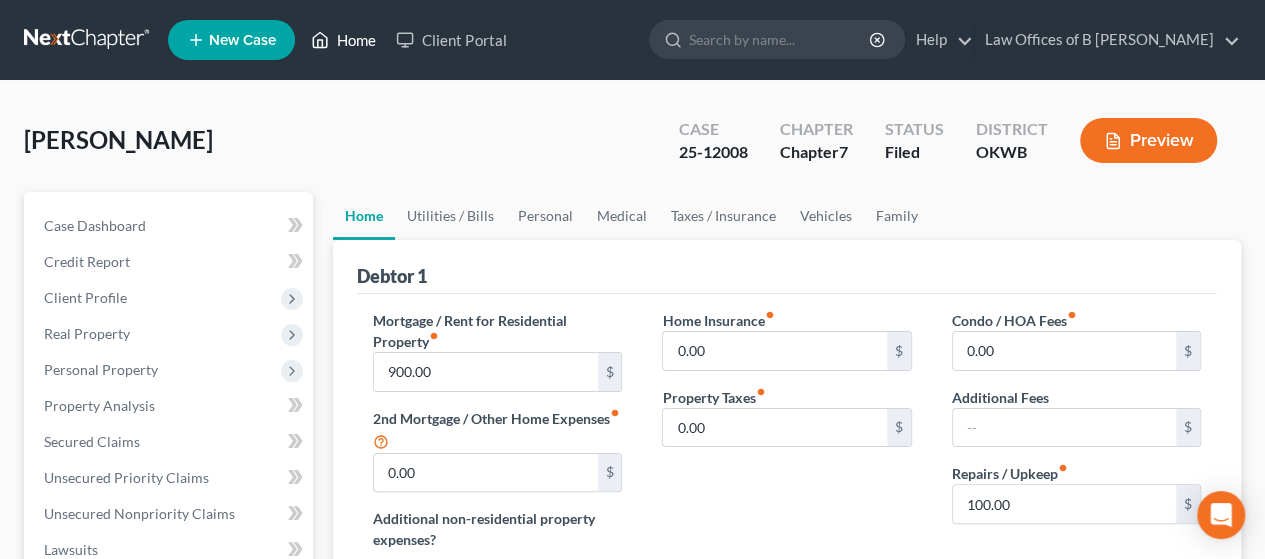 click on "Home" at bounding box center [343, 40] 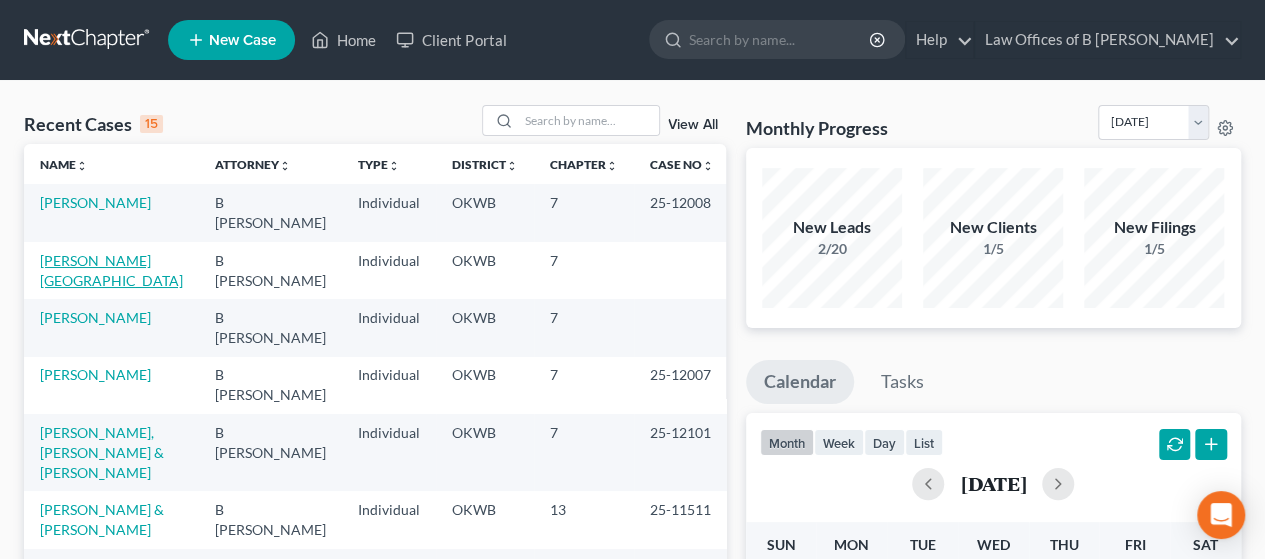 click on "[PERSON_NAME][GEOGRAPHIC_DATA]" at bounding box center (111, 270) 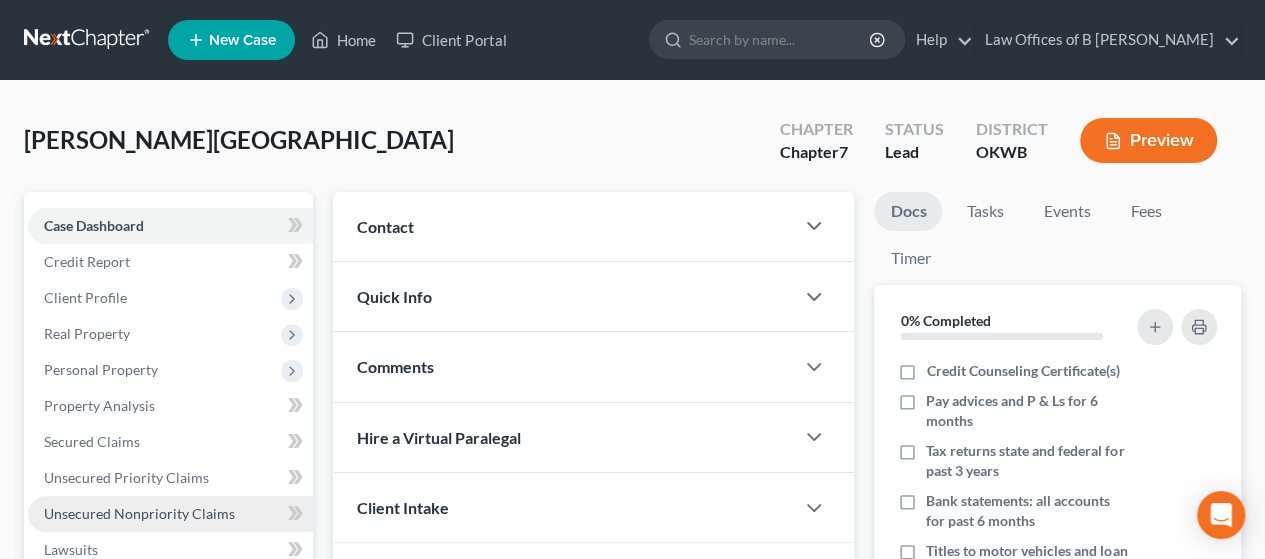 click on "Unsecured Nonpriority Claims" at bounding box center (139, 513) 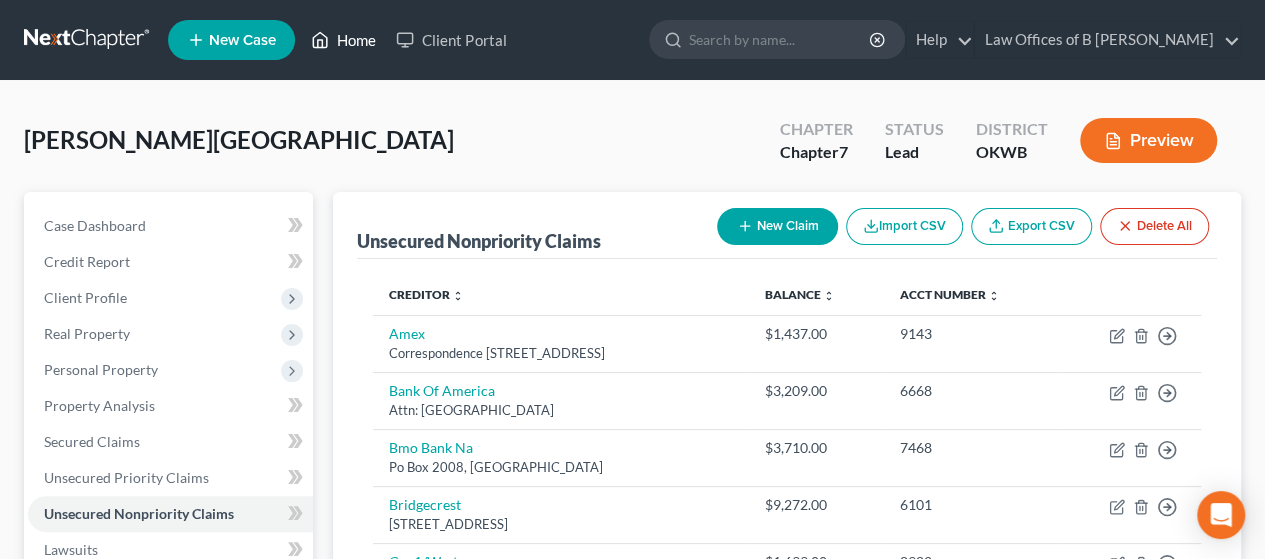 click 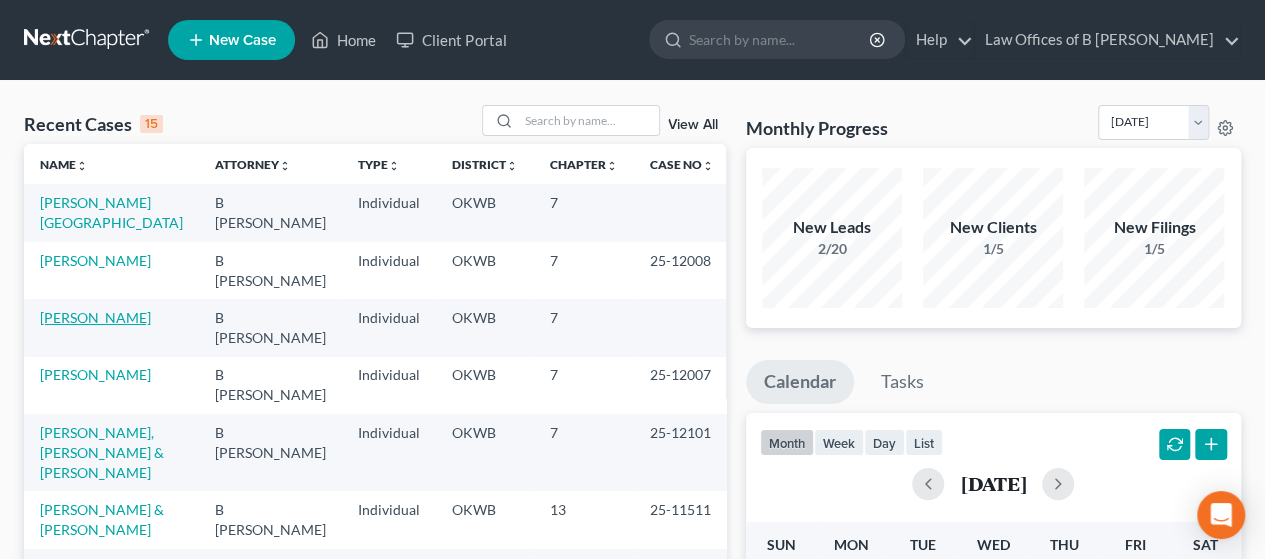 click on "[PERSON_NAME]" at bounding box center (95, 317) 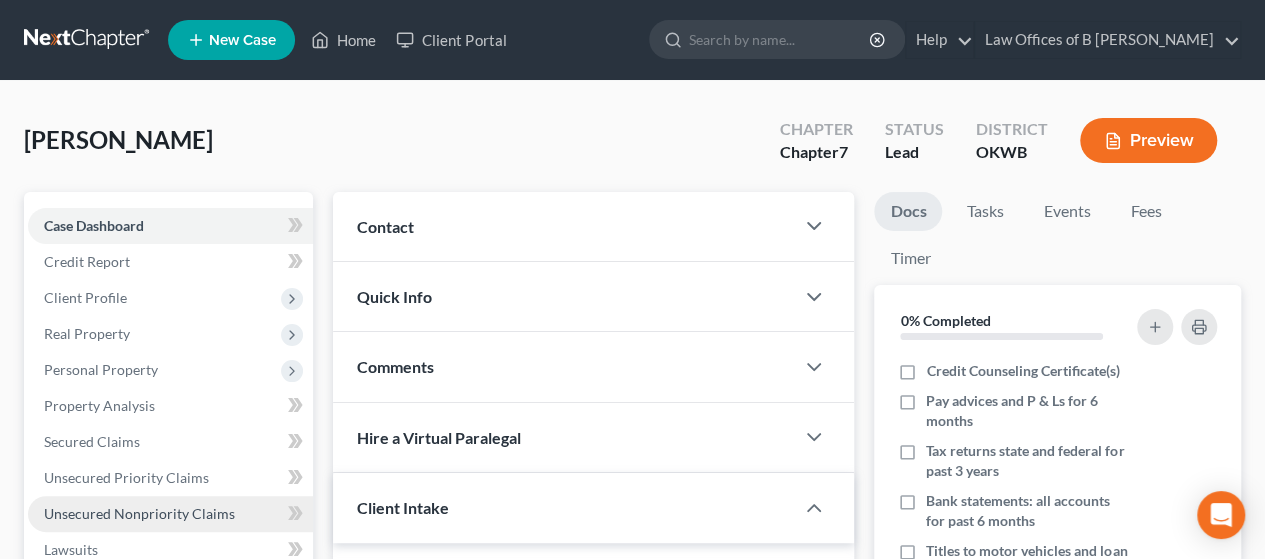 click on "Unsecured Nonpriority Claims" at bounding box center (139, 513) 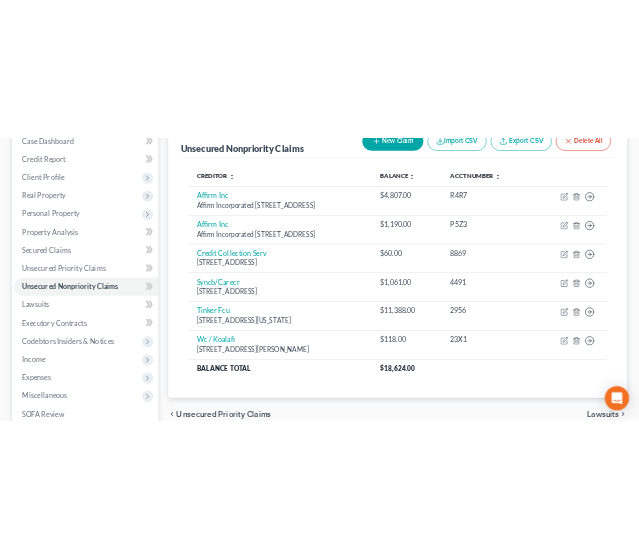 scroll, scrollTop: 0, scrollLeft: 0, axis: both 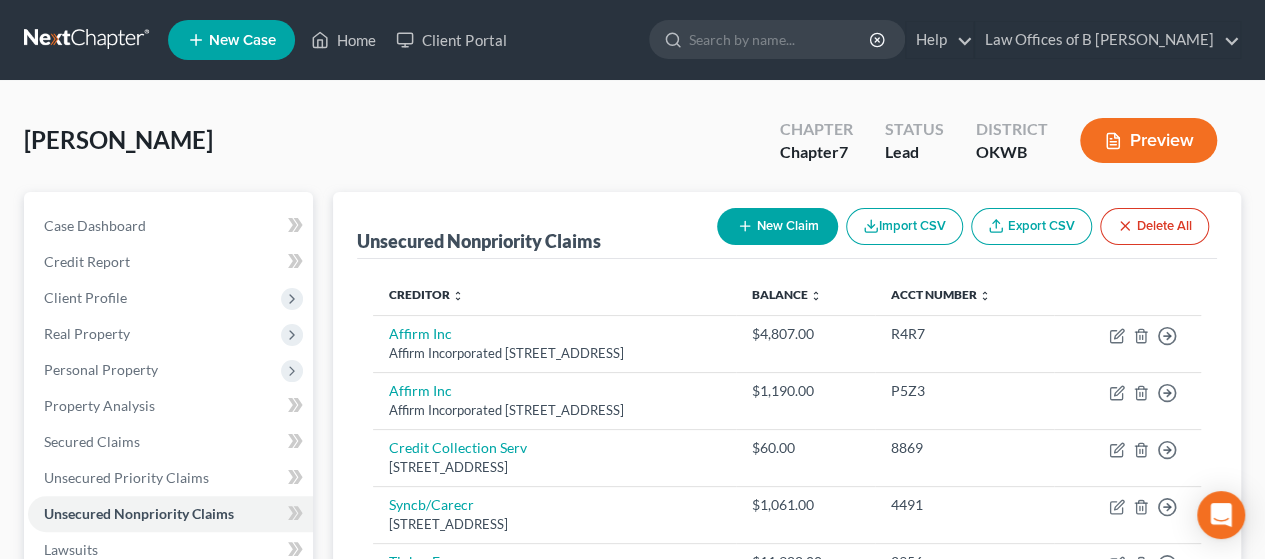 click 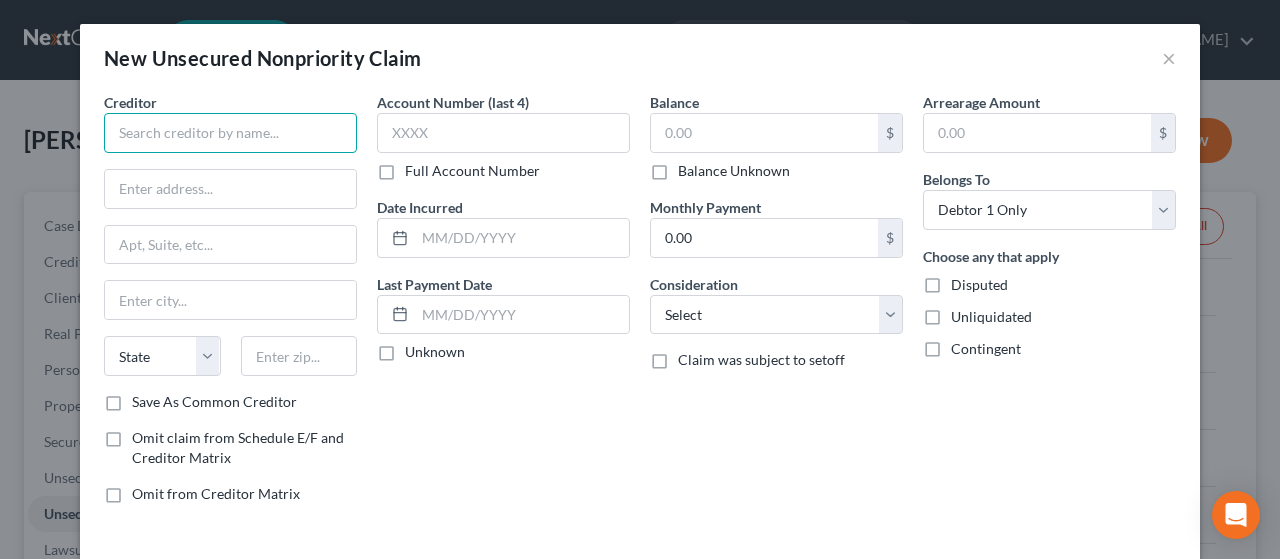click at bounding box center (230, 133) 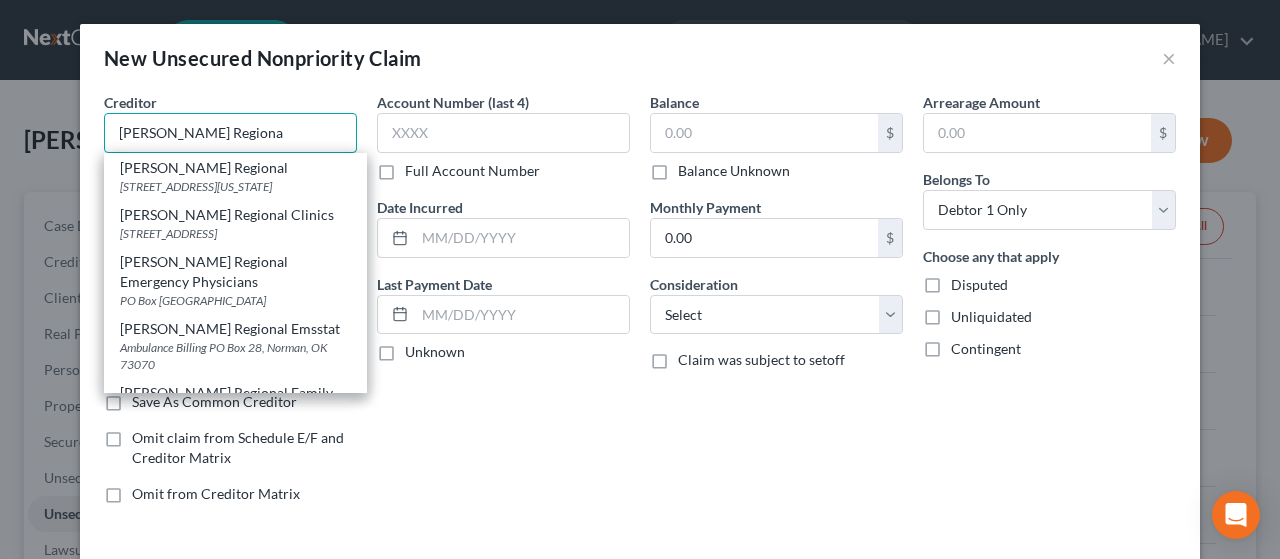 click on "[PERSON_NAME] Regiona" at bounding box center [230, 133] 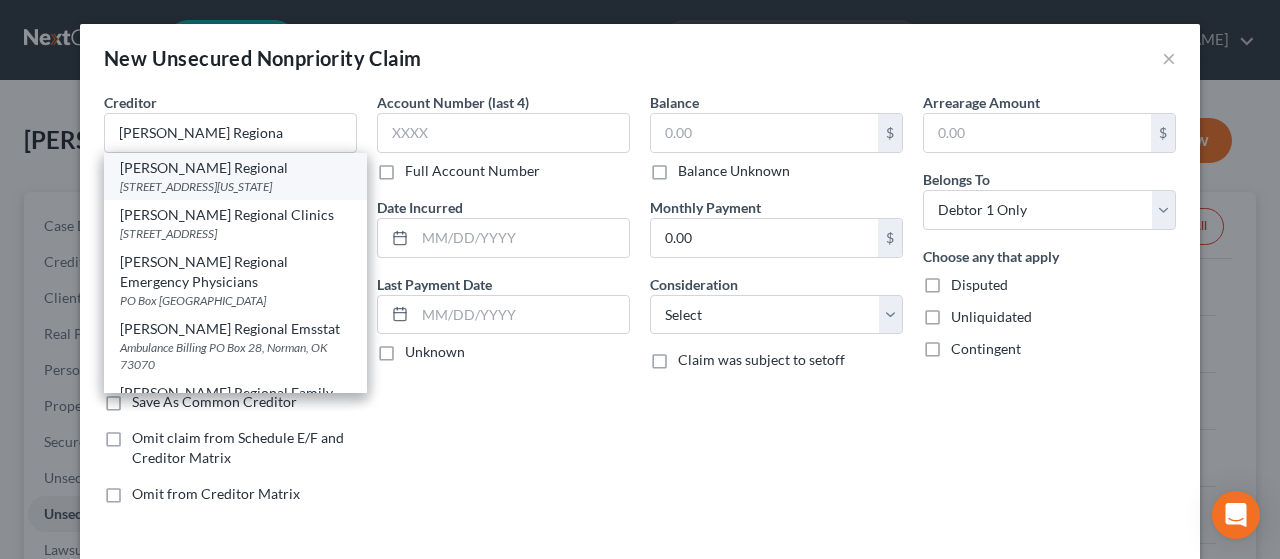 click on "[STREET_ADDRESS][US_STATE]" at bounding box center [235, 186] 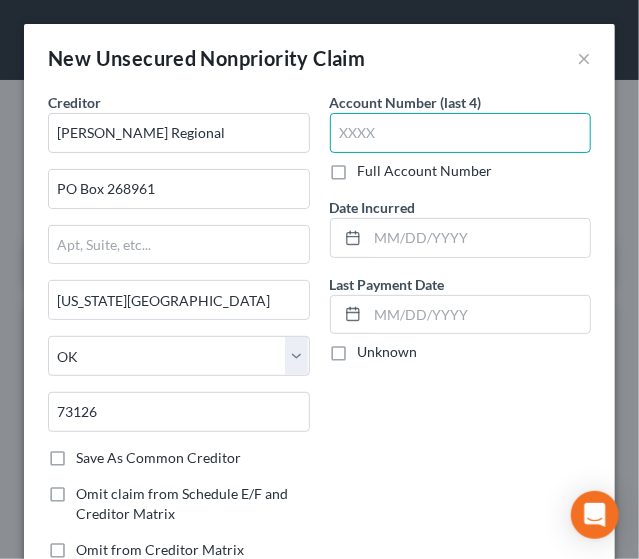 click at bounding box center (461, 133) 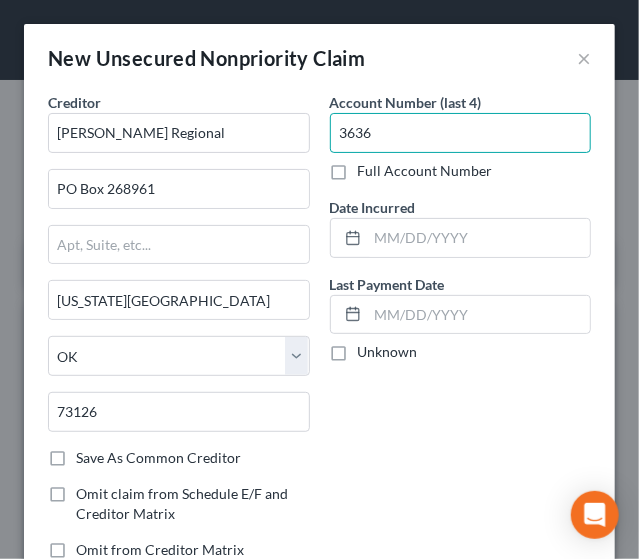 type on "3636" 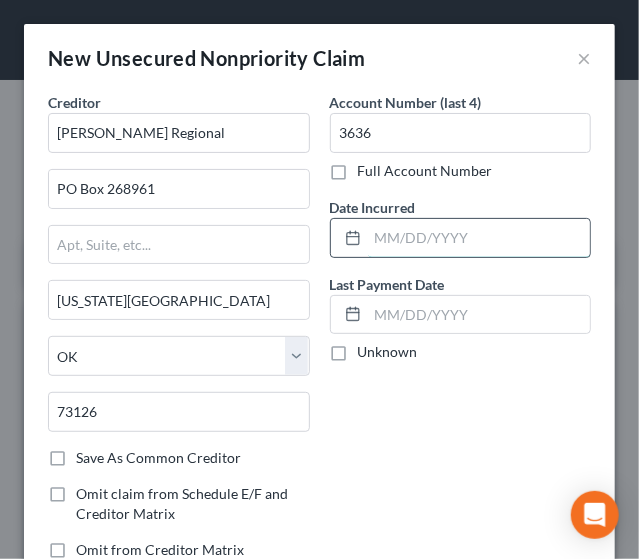 click at bounding box center [479, 238] 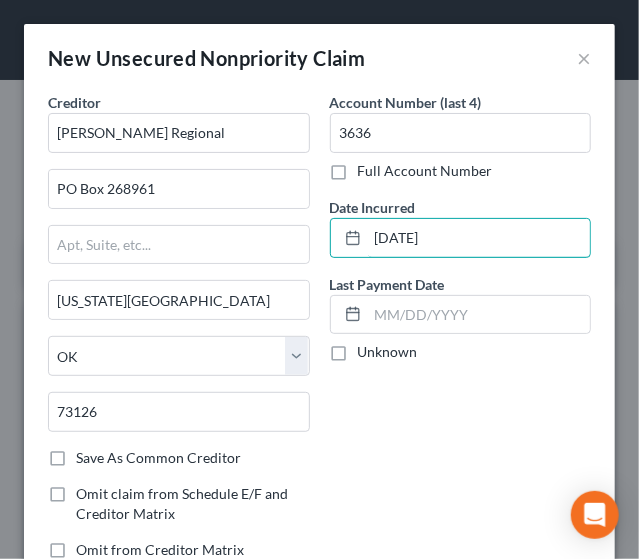 type on "[DATE]" 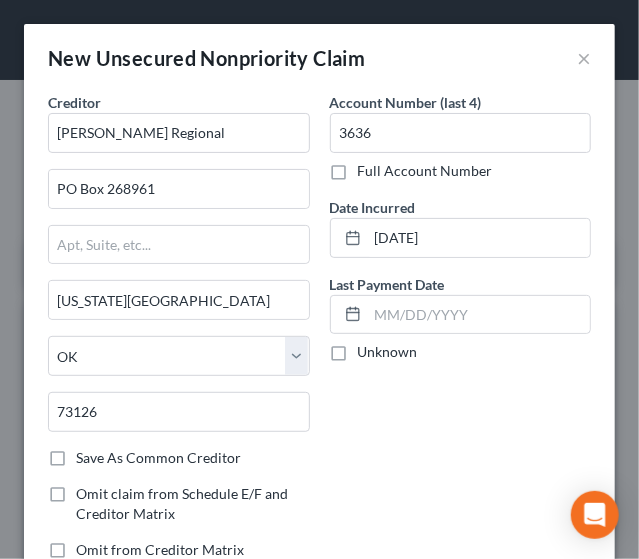 scroll, scrollTop: 430, scrollLeft: 0, axis: vertical 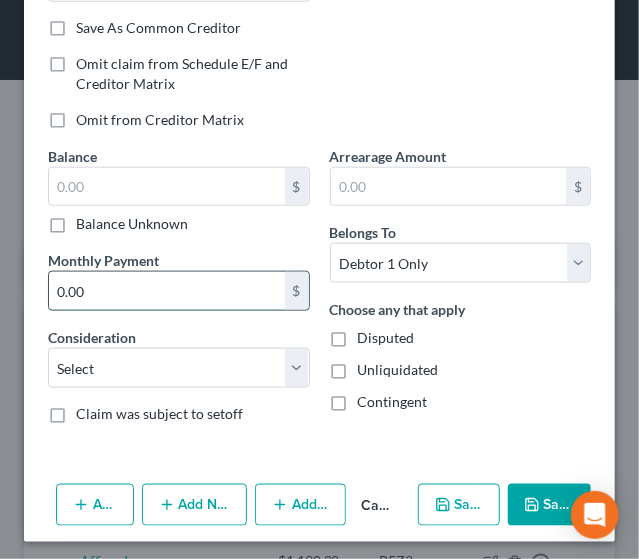 click on "0.00" at bounding box center (167, 291) 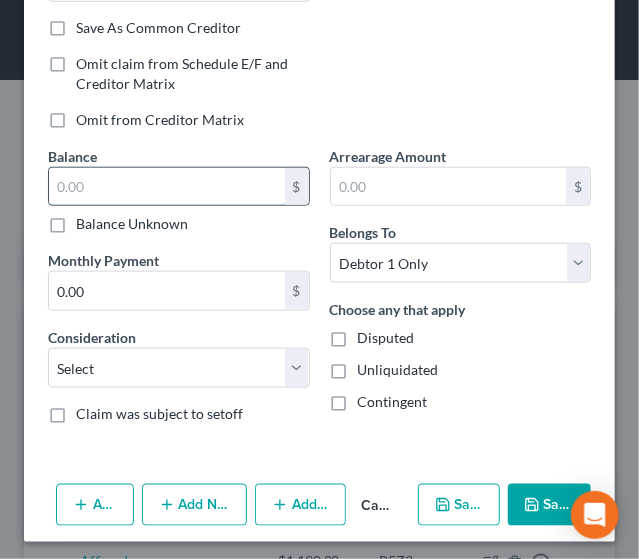 click at bounding box center [167, 187] 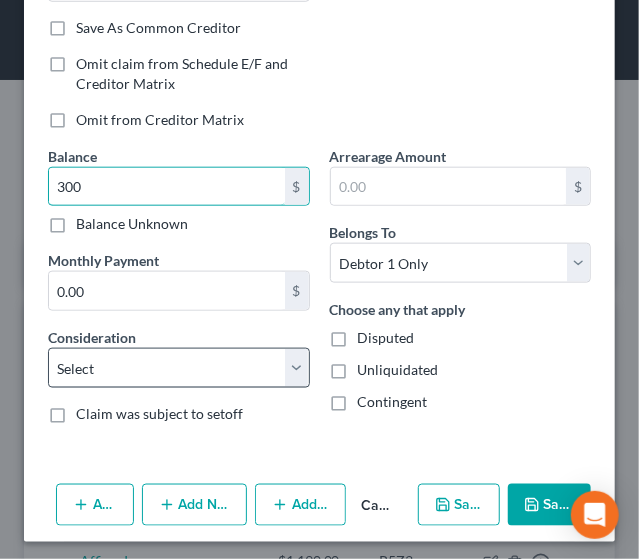 type on "300" 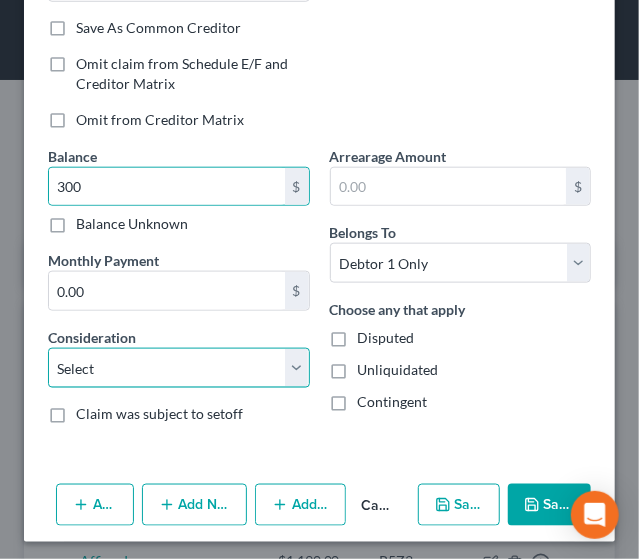 click on "Select Cable / Satellite Services Collection Agency Credit Card Debt Debt Counseling / Attorneys Deficiency Balance Domestic Support Obligations Home / Car Repairs Income Taxes Judgment Liens Medical Services Monies Loaned / Advanced Mortgage Obligation From Divorce Or Separation Obligation To Pensions Other Overdrawn Bank Account Promised To Help Pay Creditors Student Loans Suppliers And Vendors Telephone / Internet Services Utility Services" at bounding box center (179, 368) 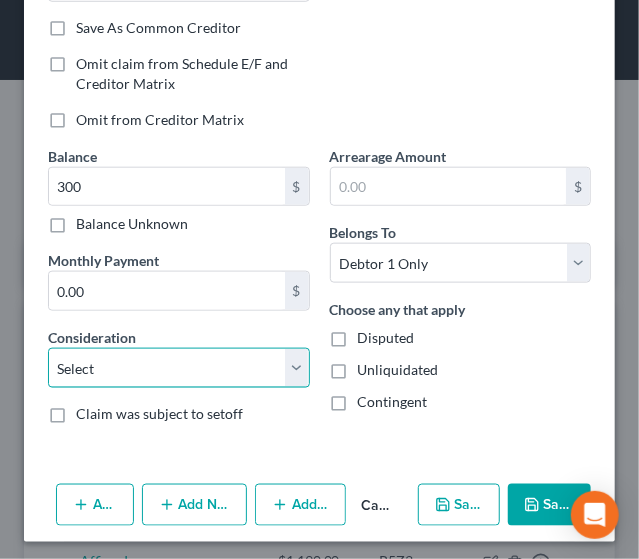 select on "9" 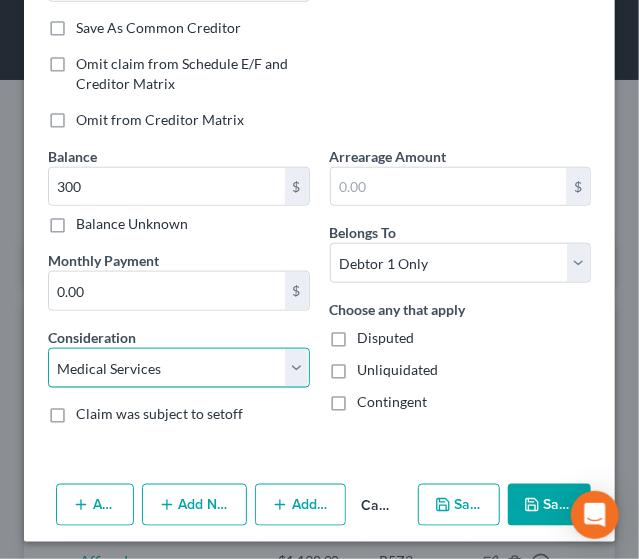 click on "Select Cable / Satellite Services Collection Agency Credit Card Debt Debt Counseling / Attorneys Deficiency Balance Domestic Support Obligations Home / Car Repairs Income Taxes Judgment Liens Medical Services Monies Loaned / Advanced Mortgage Obligation From Divorce Or Separation Obligation To Pensions Other Overdrawn Bank Account Promised To Help Pay Creditors Student Loans Suppliers And Vendors Telephone / Internet Services Utility Services" at bounding box center [179, 368] 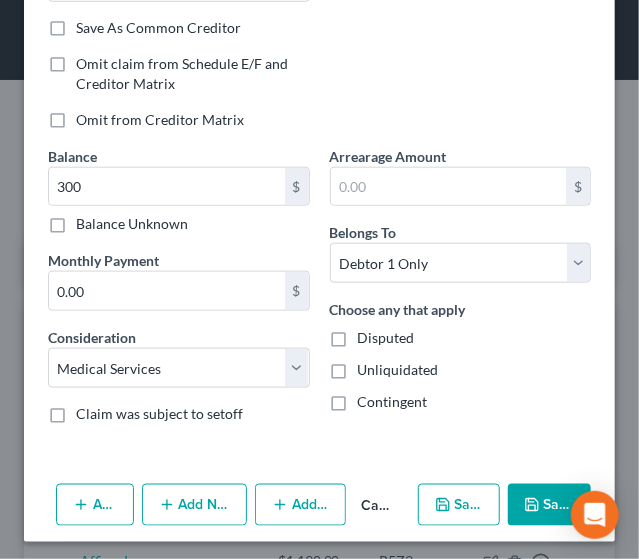 click on "Save & Close" at bounding box center [549, 505] 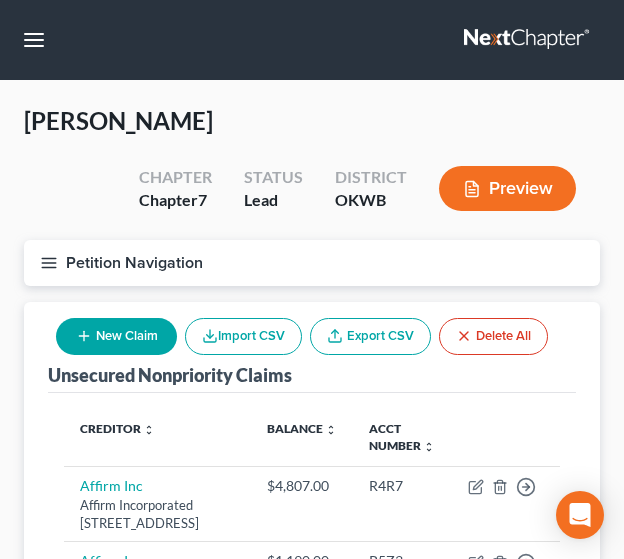 click on "New Claim" at bounding box center [116, 336] 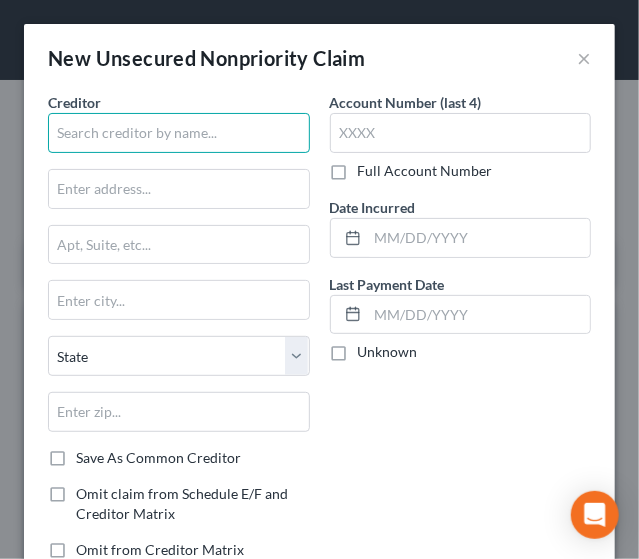 click at bounding box center (179, 133) 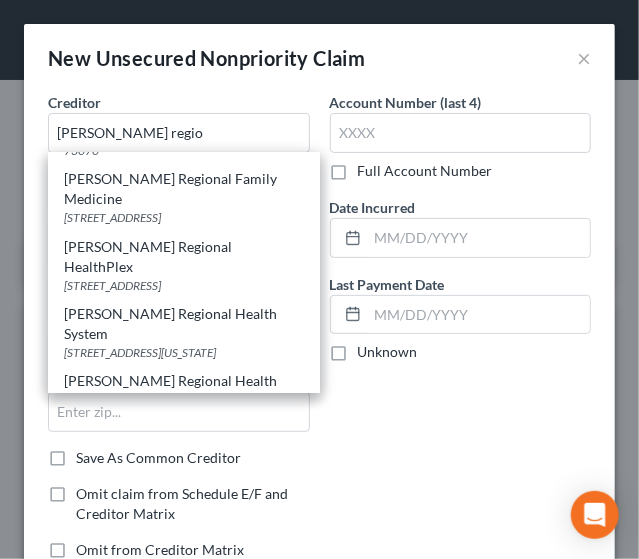 scroll, scrollTop: 228, scrollLeft: 0, axis: vertical 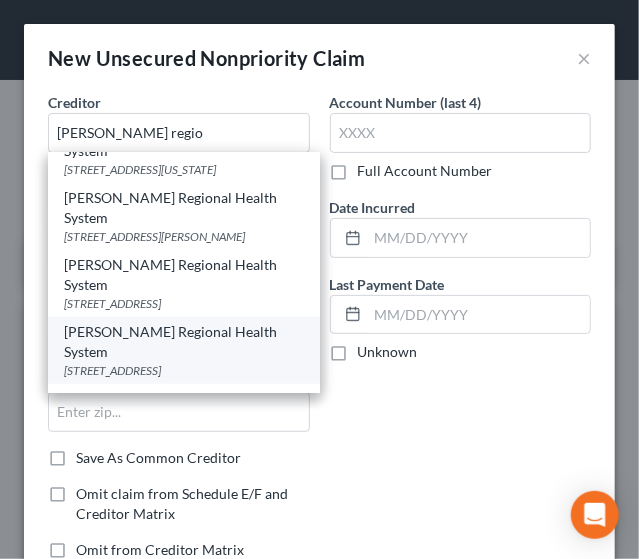 click on "[STREET_ADDRESS]" at bounding box center (184, 370) 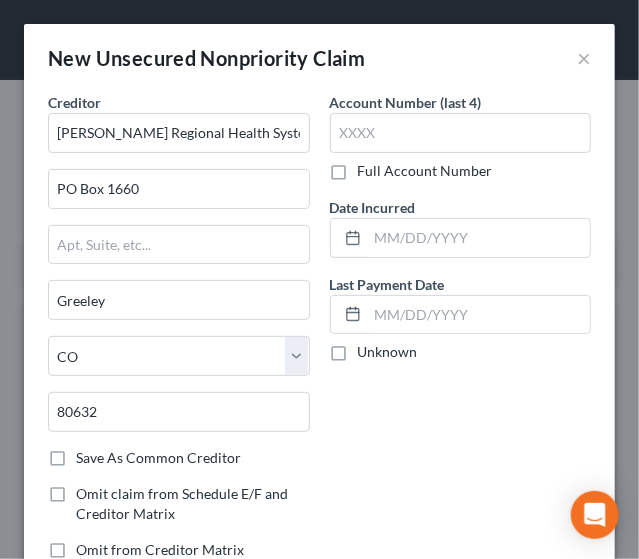 scroll, scrollTop: 0, scrollLeft: 0, axis: both 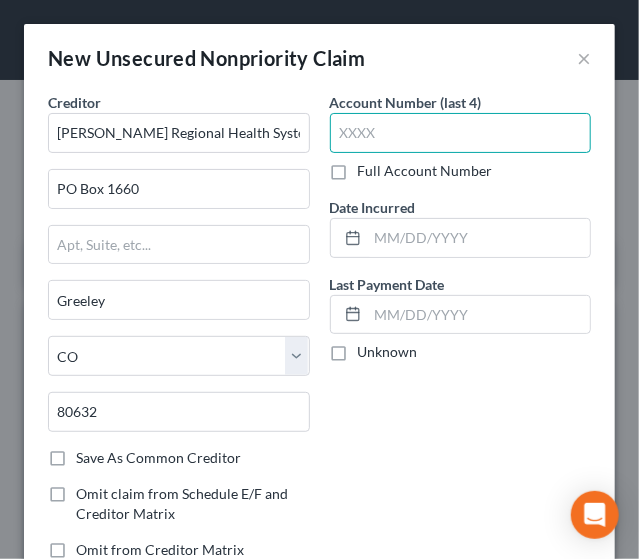 click at bounding box center [461, 133] 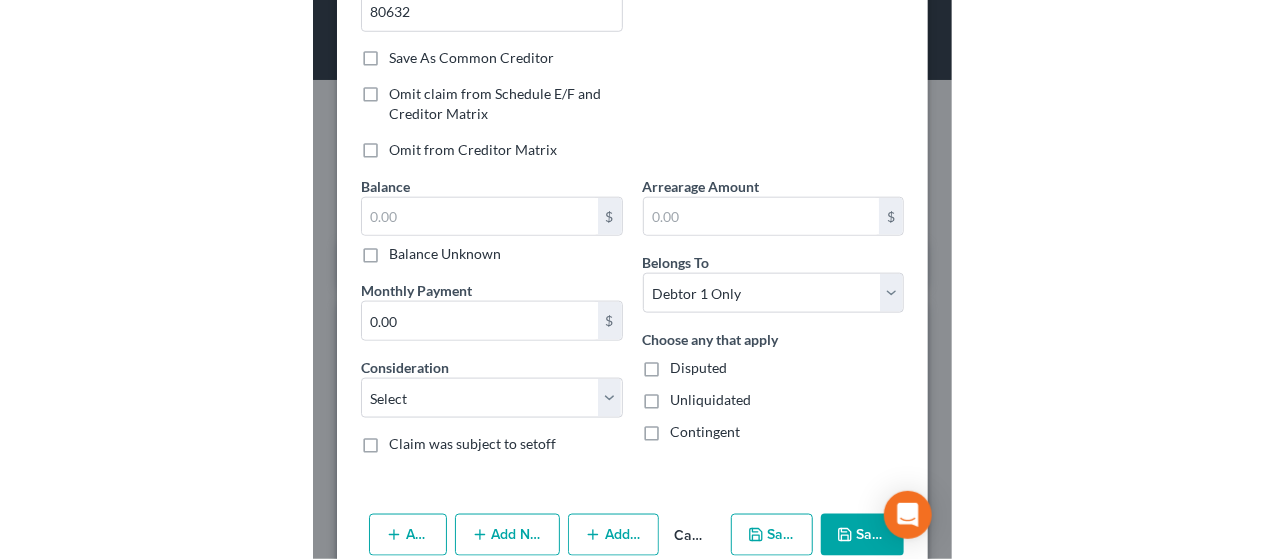 scroll, scrollTop: 430, scrollLeft: 0, axis: vertical 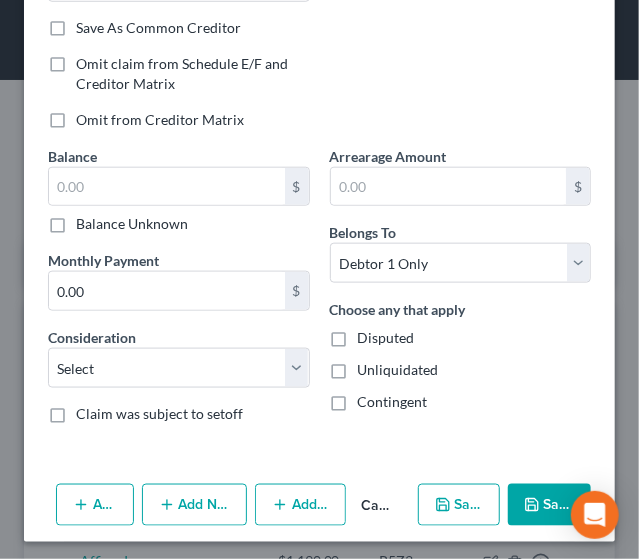 click on "Save & Close" at bounding box center [549, 505] 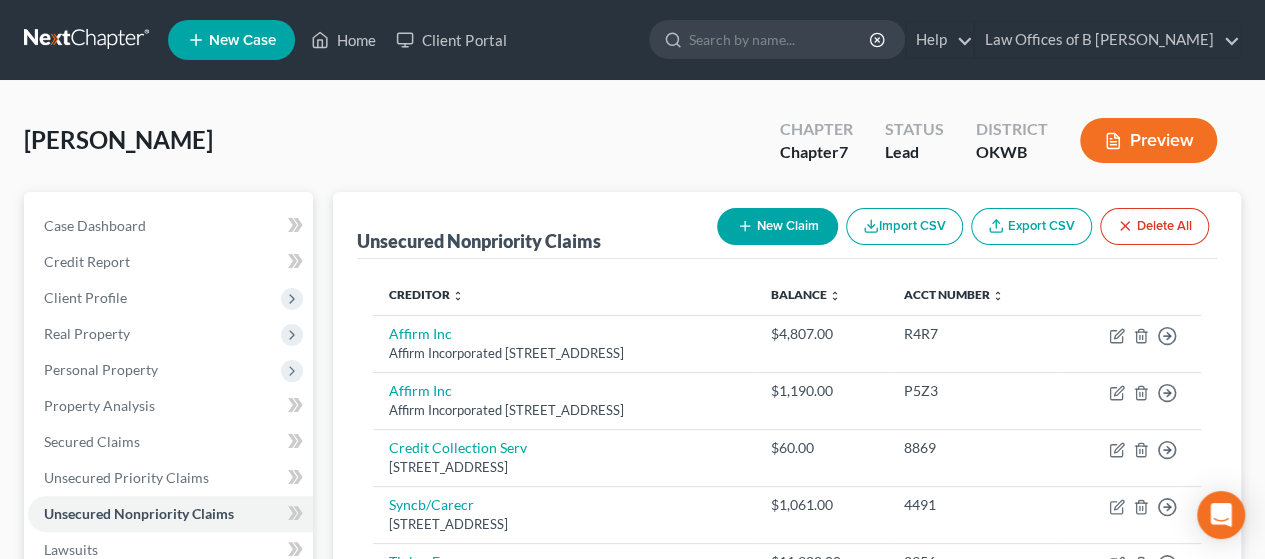 click on "[PERSON_NAME] Upgraded Chapter Chapter  7 Status Lead District OKWB Preview" at bounding box center (632, 148) 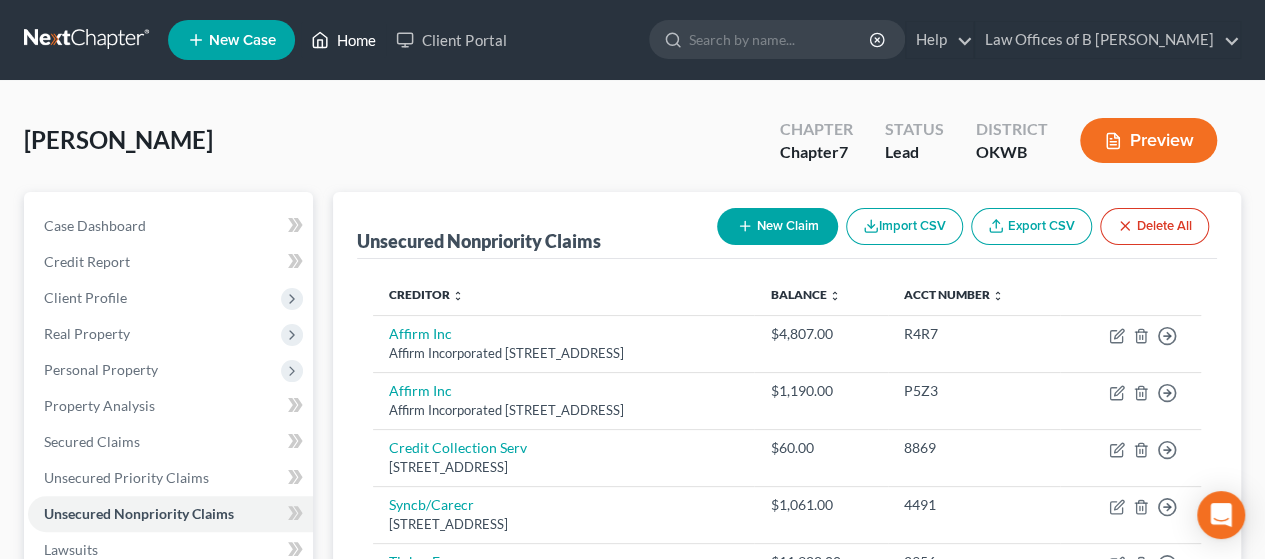 click on "Home" at bounding box center [343, 40] 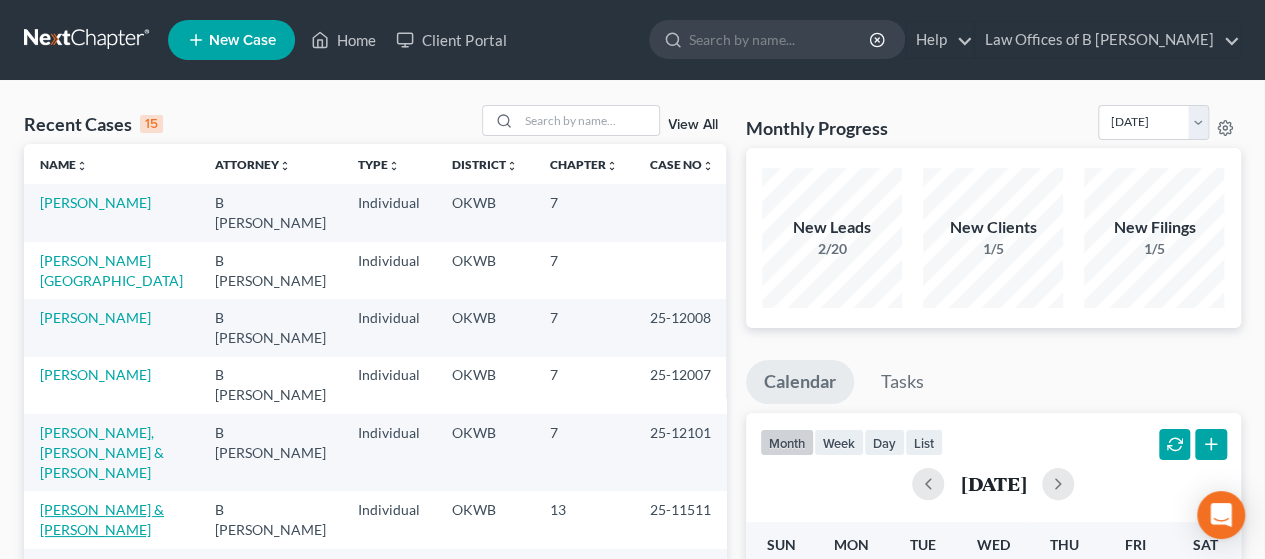 click on "[PERSON_NAME] & [PERSON_NAME]" at bounding box center [102, 519] 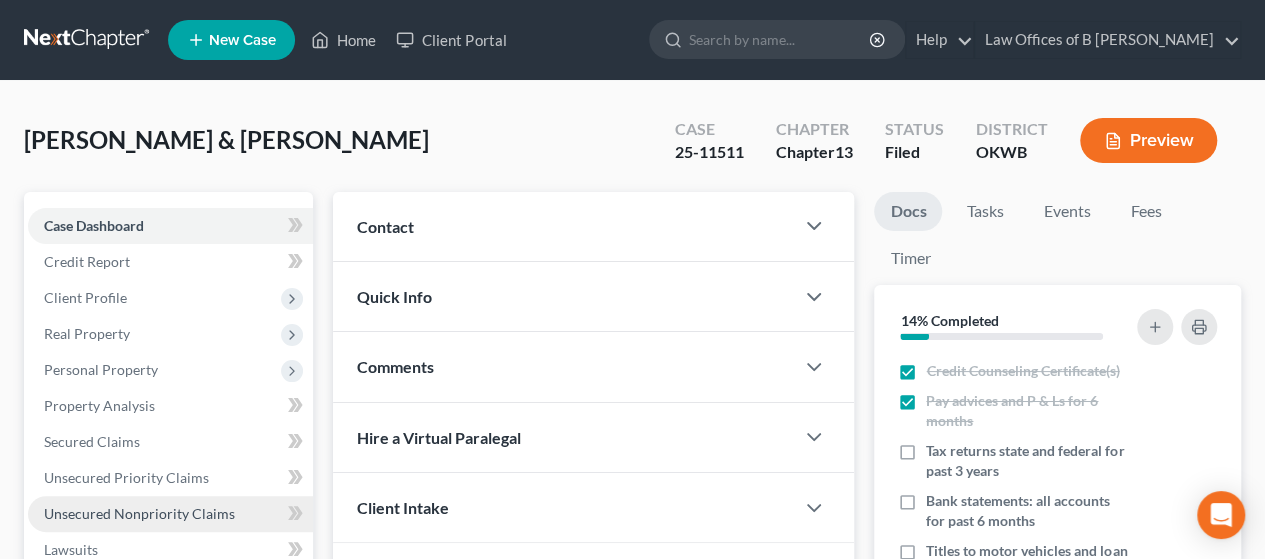 click on "Unsecured Nonpriority Claims" at bounding box center [139, 513] 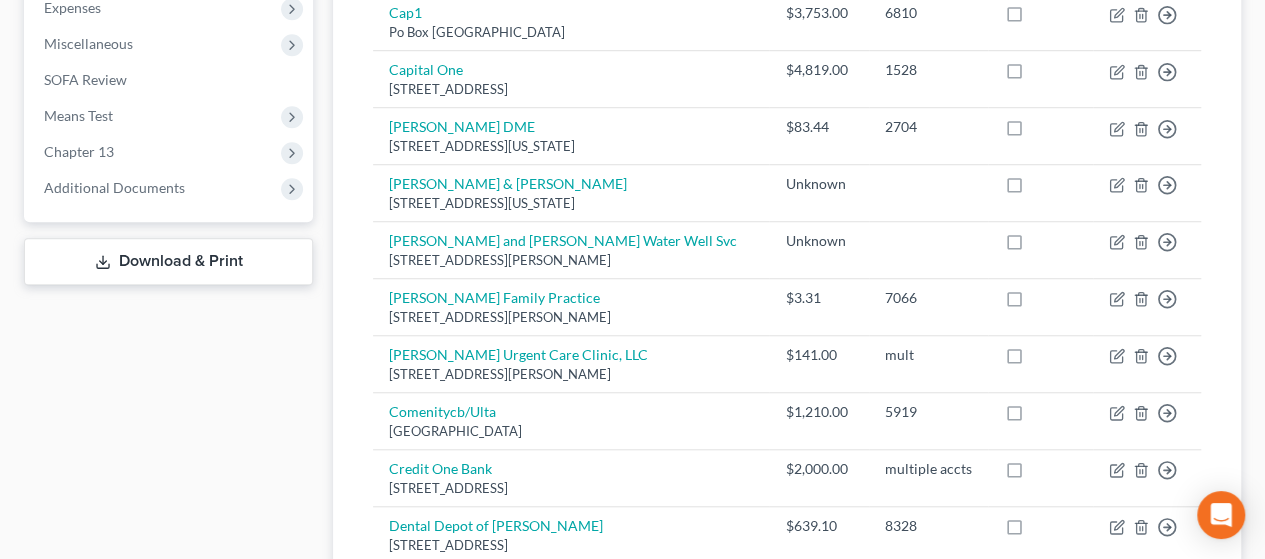 scroll, scrollTop: 683, scrollLeft: 0, axis: vertical 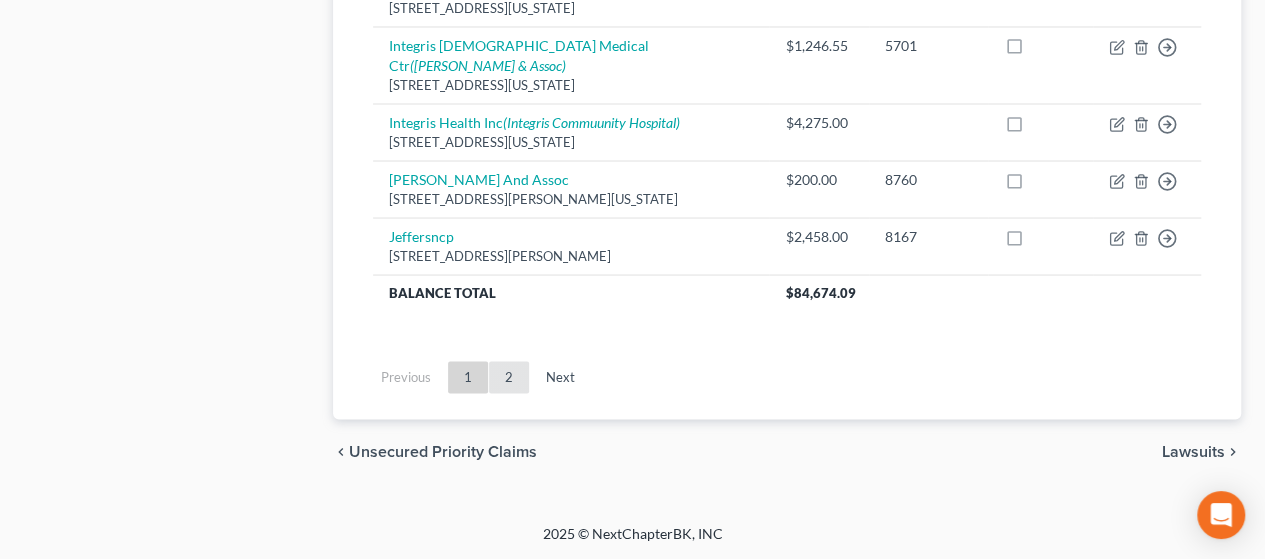 click on "2" at bounding box center [509, 377] 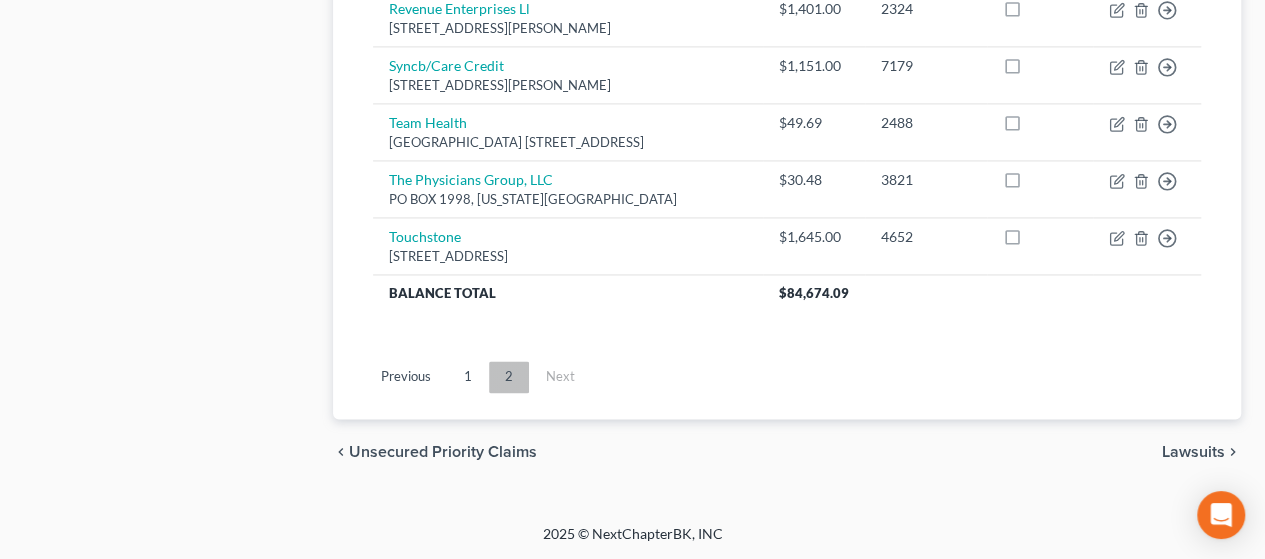 scroll, scrollTop: 1441, scrollLeft: 0, axis: vertical 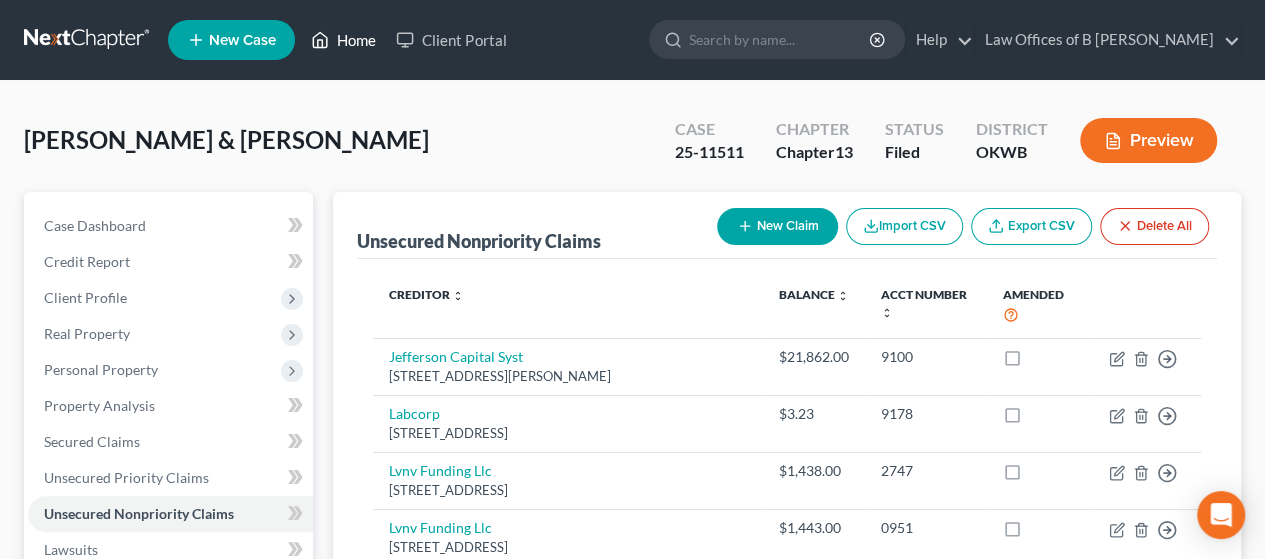 click on "Home" at bounding box center [343, 40] 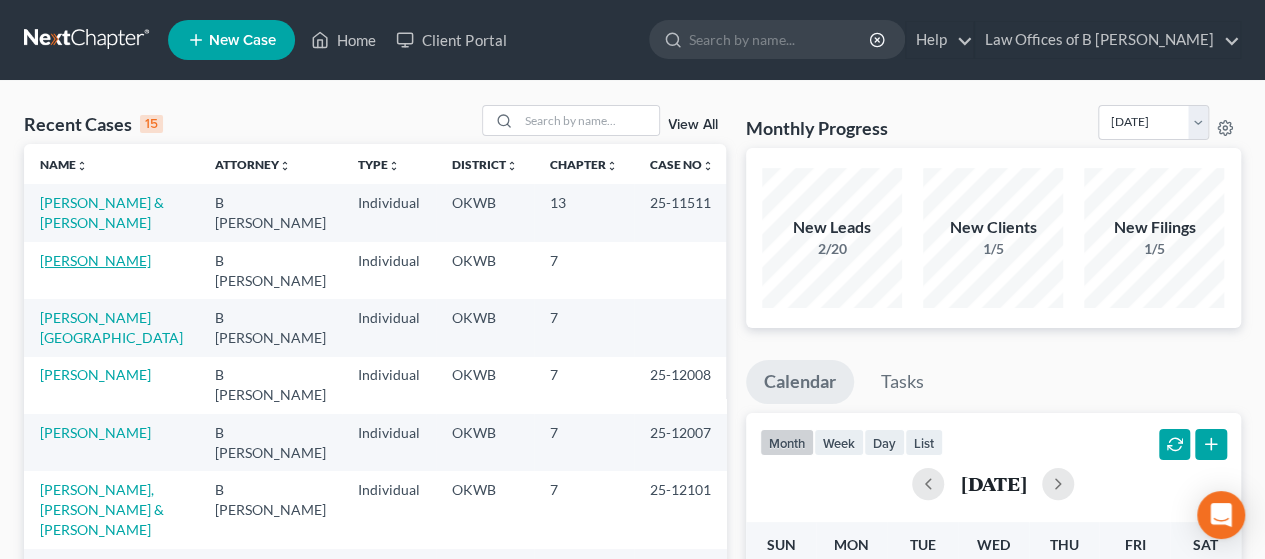 click on "[PERSON_NAME]" at bounding box center (95, 260) 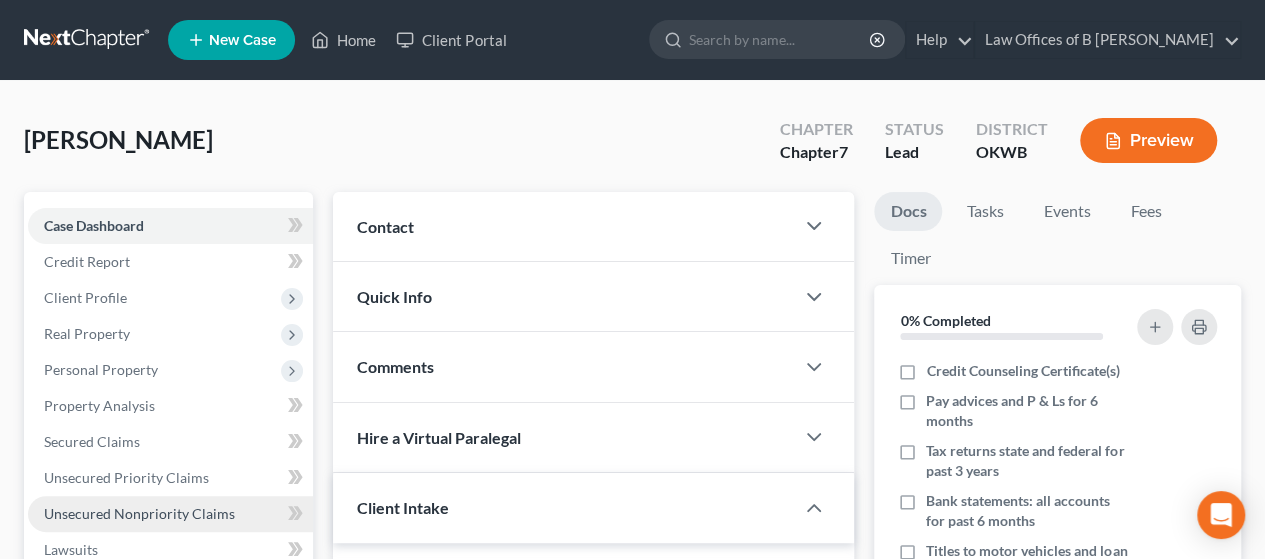 click on "Unsecured Nonpriority Claims" at bounding box center (139, 513) 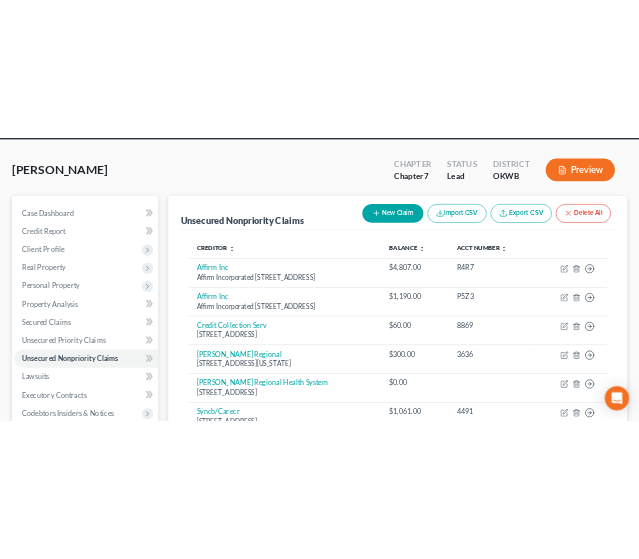 scroll, scrollTop: 153, scrollLeft: 0, axis: vertical 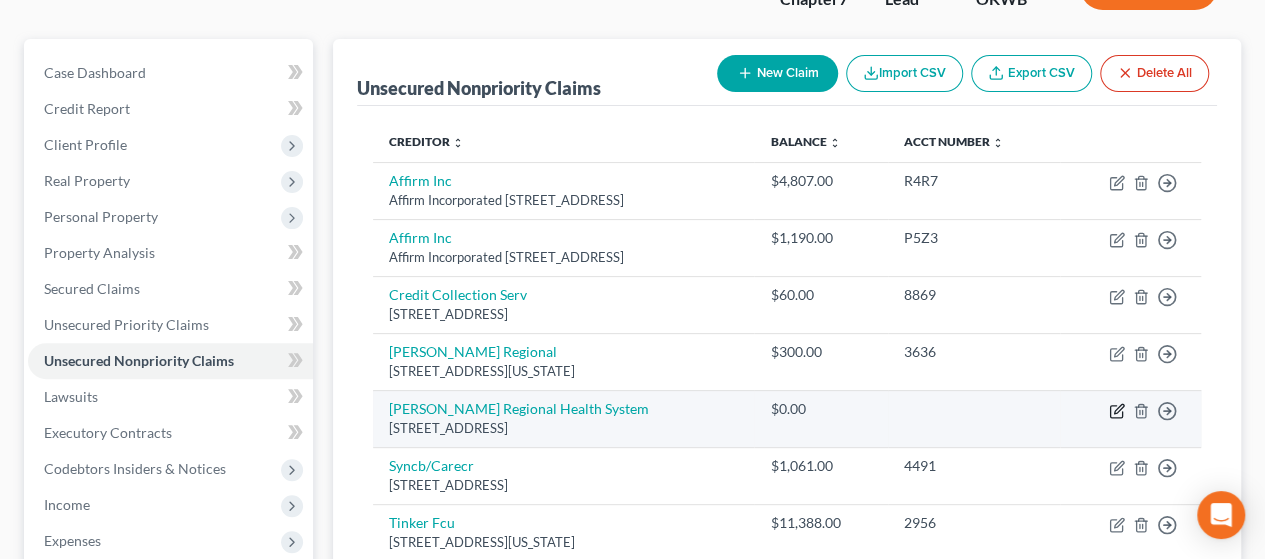 click 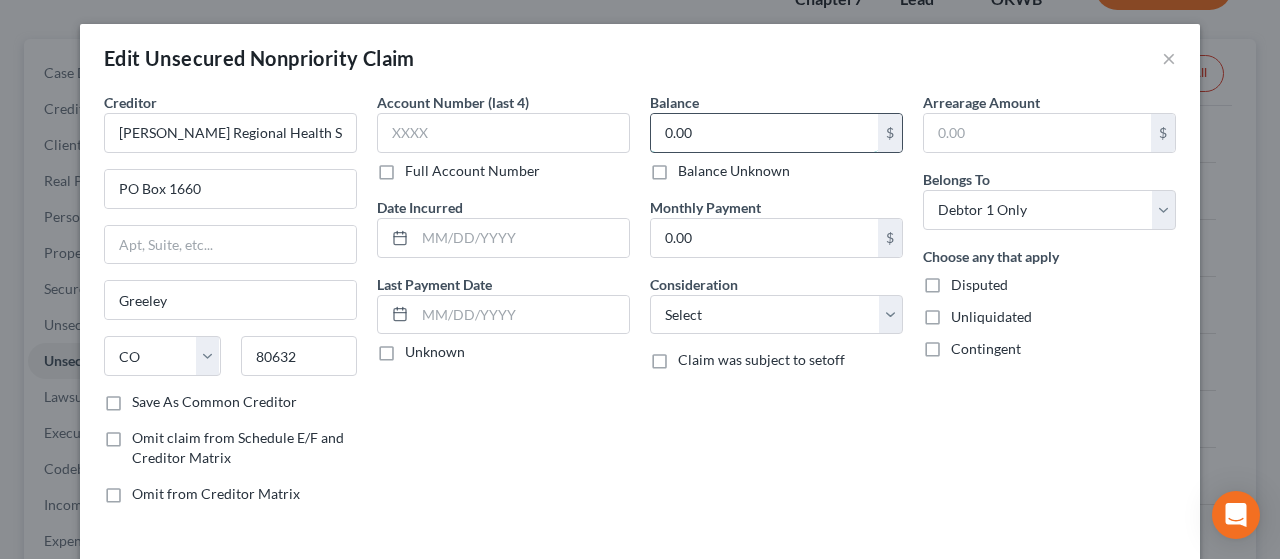 click on "0.00" at bounding box center [764, 133] 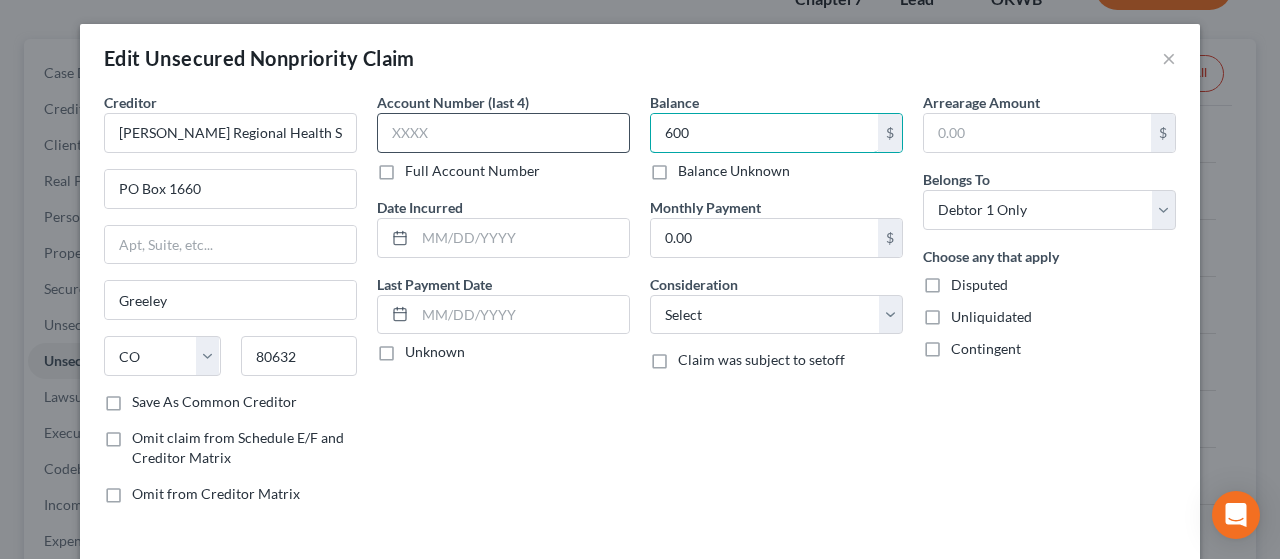 type on "600" 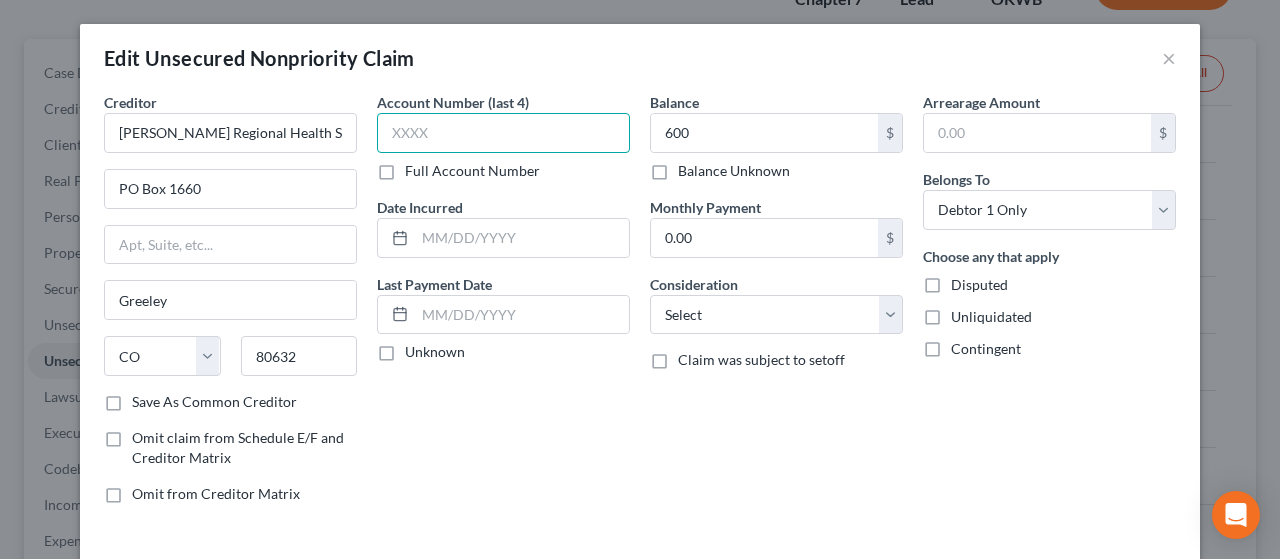 click at bounding box center (503, 133) 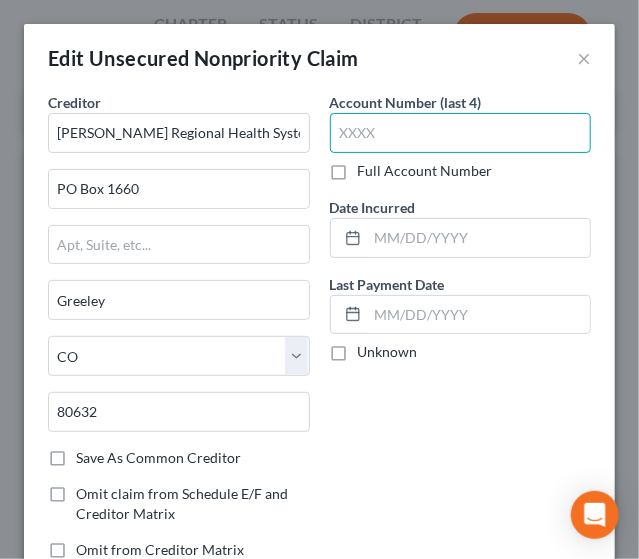 click at bounding box center [461, 133] 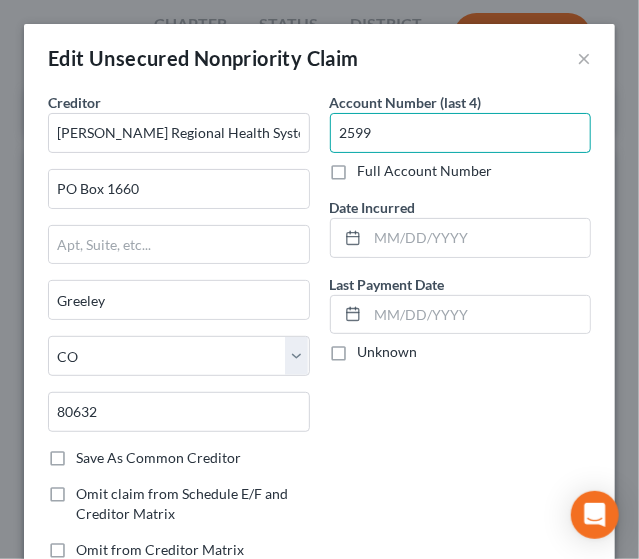 type on "2599" 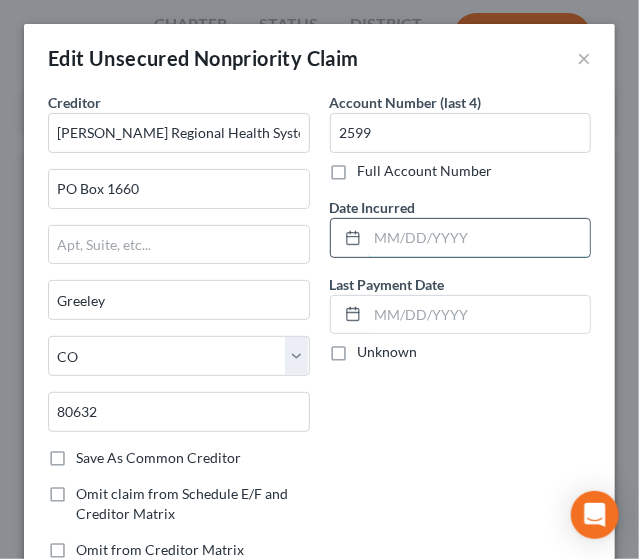 click at bounding box center [479, 238] 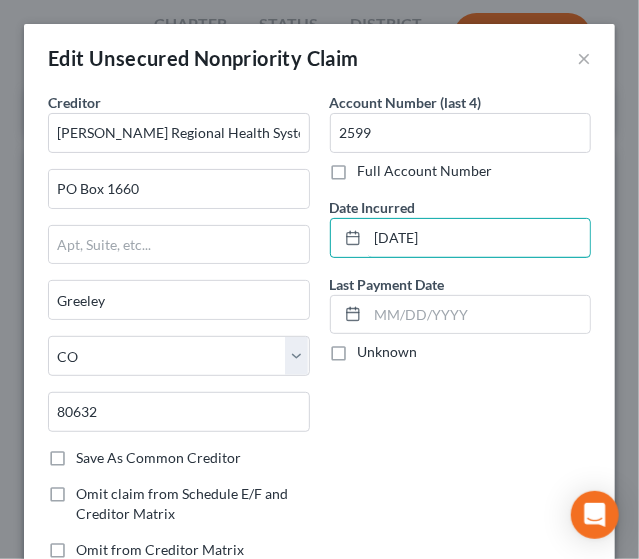 type on "[DATE]" 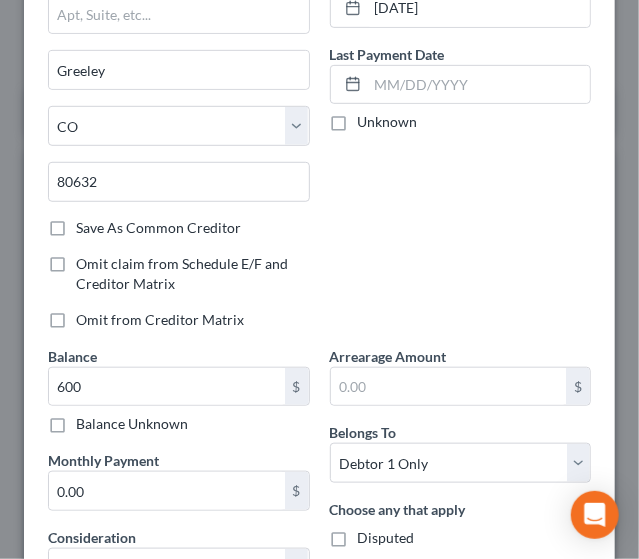 scroll, scrollTop: 272, scrollLeft: 0, axis: vertical 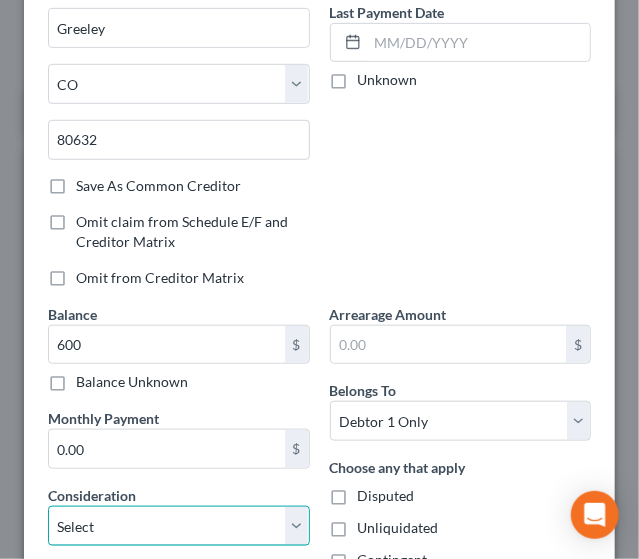 click on "Select Cable / Satellite Services Collection Agency Credit Card Debt Debt Counseling / Attorneys Deficiency Balance Domestic Support Obligations Home / Car Repairs Income Taxes Judgment Liens Medical Services Monies Loaned / Advanced Mortgage Obligation From Divorce Or Separation Obligation To Pensions Other Overdrawn Bank Account Promised To Help Pay Creditors Student Loans Suppliers And Vendors Telephone / Internet Services Utility Services" at bounding box center [179, 526] 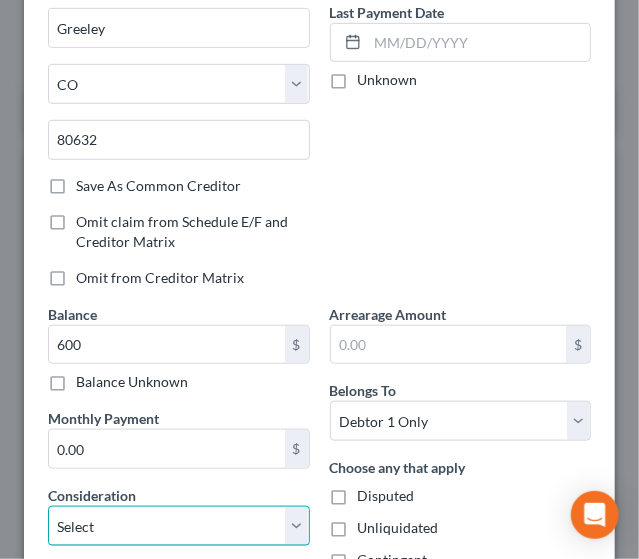 select on "10" 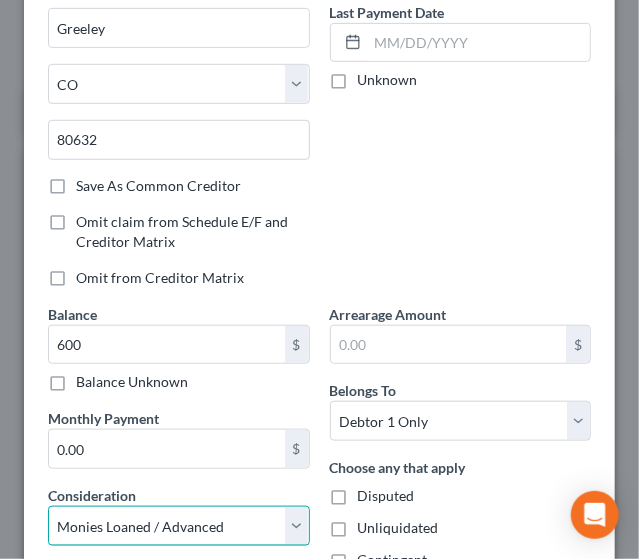 click on "Select Cable / Satellite Services Collection Agency Credit Card Debt Debt Counseling / Attorneys Deficiency Balance Domestic Support Obligations Home / Car Repairs Income Taxes Judgment Liens Medical Services Monies Loaned / Advanced Mortgage Obligation From Divorce Or Separation Obligation To Pensions Other Overdrawn Bank Account Promised To Help Pay Creditors Student Loans Suppliers And Vendors Telephone / Internet Services Utility Services" at bounding box center [179, 526] 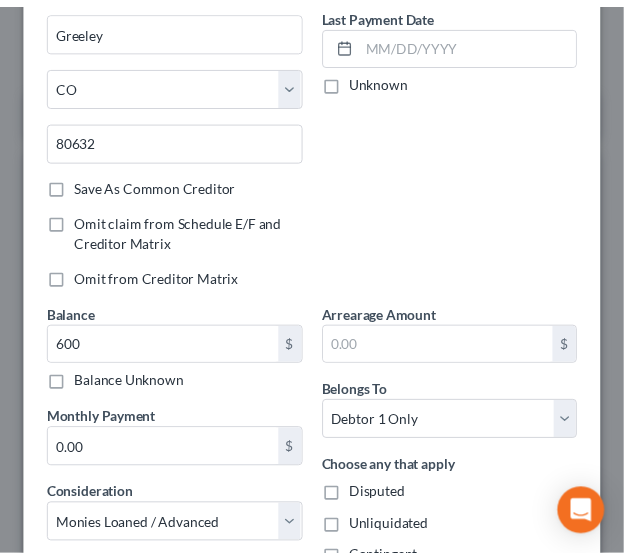 scroll, scrollTop: 488, scrollLeft: 0, axis: vertical 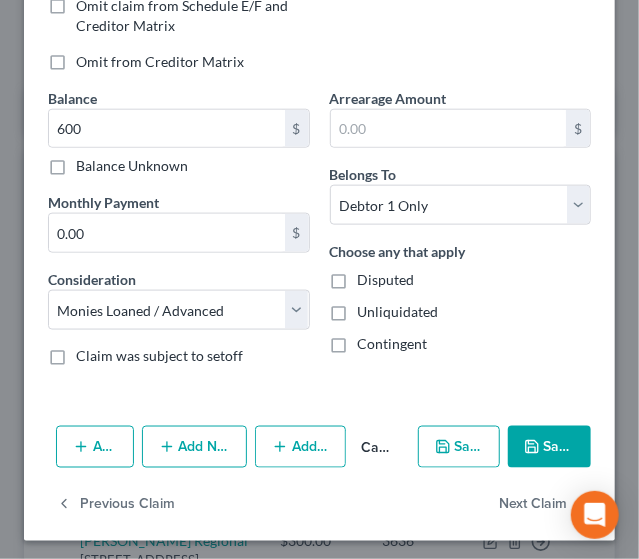 click on "Save & Close" at bounding box center [549, 447] 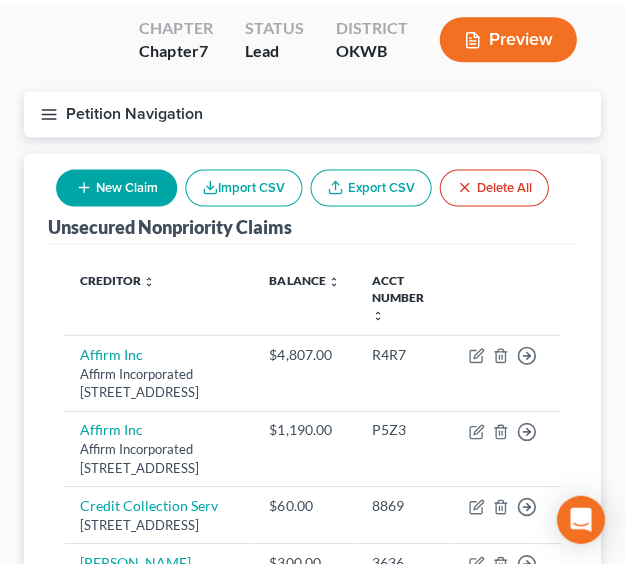 scroll, scrollTop: 105, scrollLeft: 0, axis: vertical 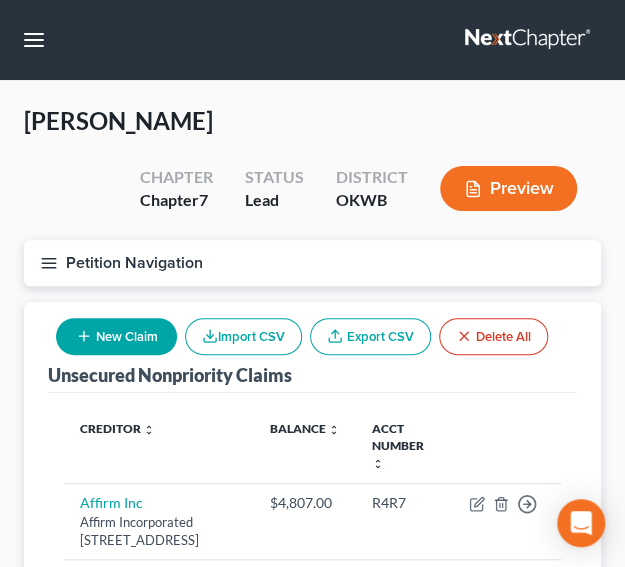 click on "New Claim" at bounding box center [116, 336] 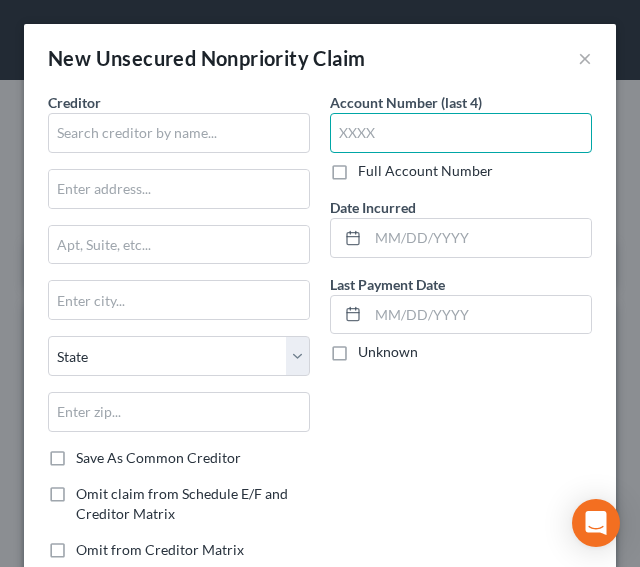 click at bounding box center [461, 133] 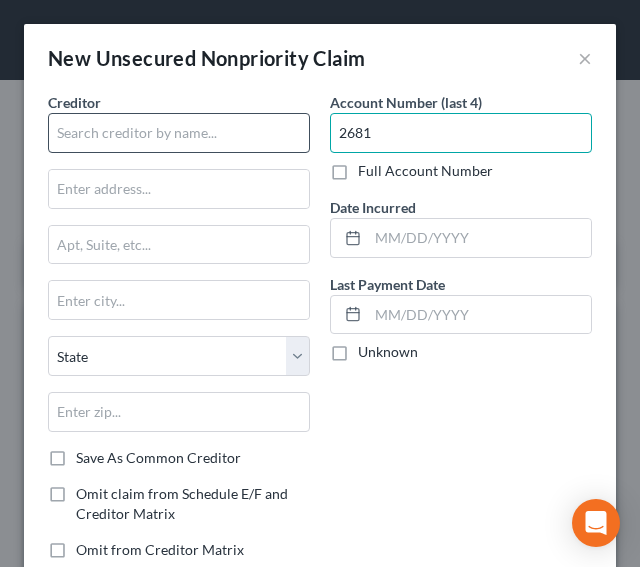 type on "2681" 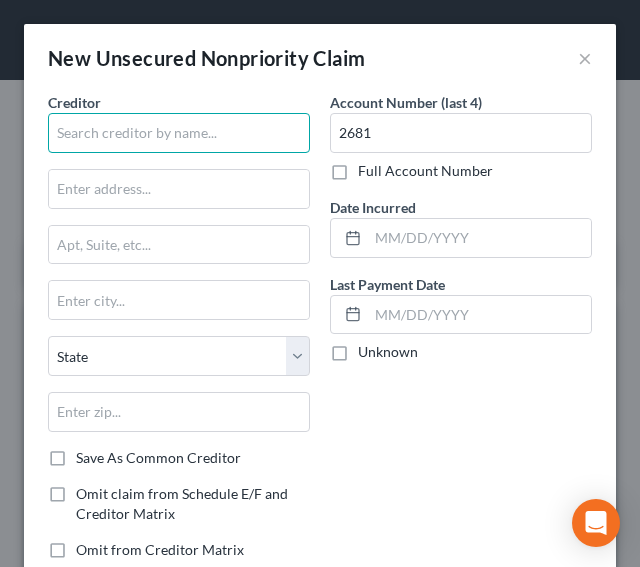 click at bounding box center (179, 133) 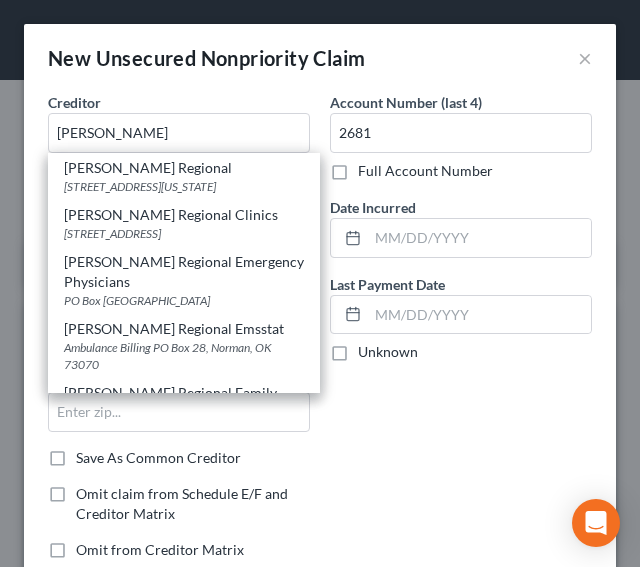 scroll, scrollTop: 210, scrollLeft: 0, axis: vertical 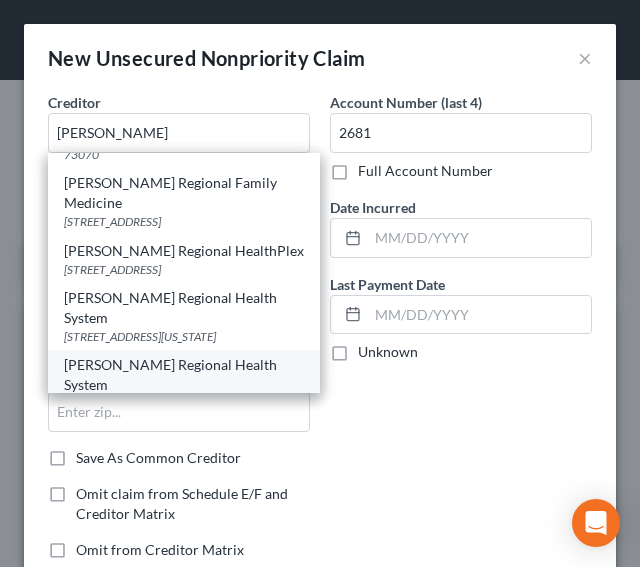 click on "[STREET_ADDRESS][PERSON_NAME]" at bounding box center (184, 403) 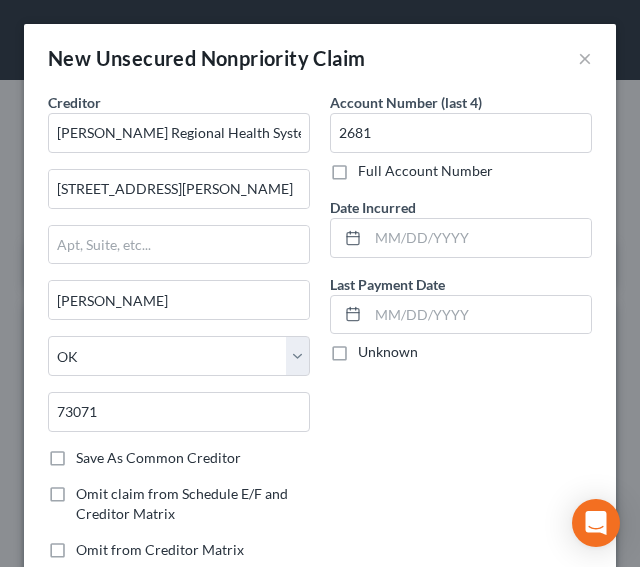 scroll, scrollTop: 0, scrollLeft: 0, axis: both 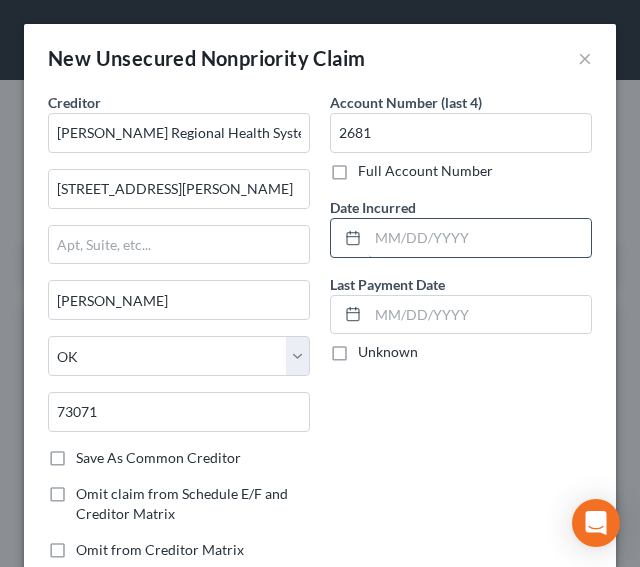 click at bounding box center (479, 238) 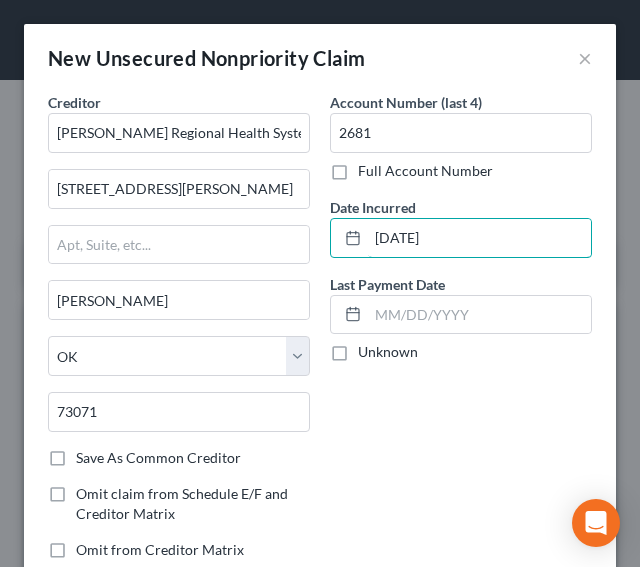 type on "[DATE]" 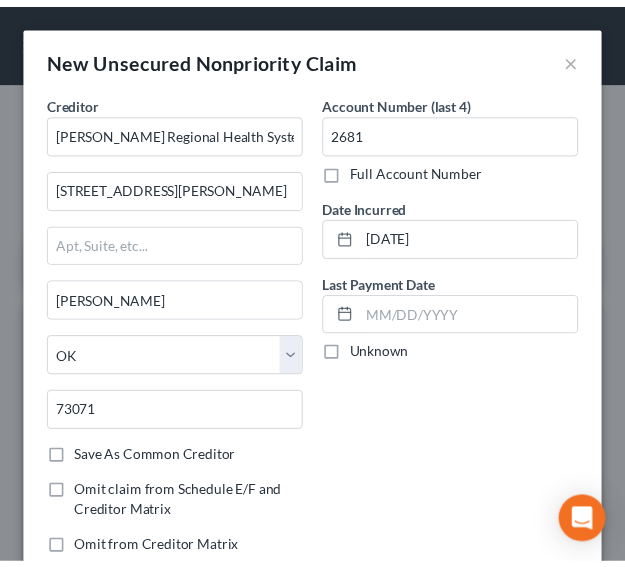 scroll, scrollTop: 422, scrollLeft: 0, axis: vertical 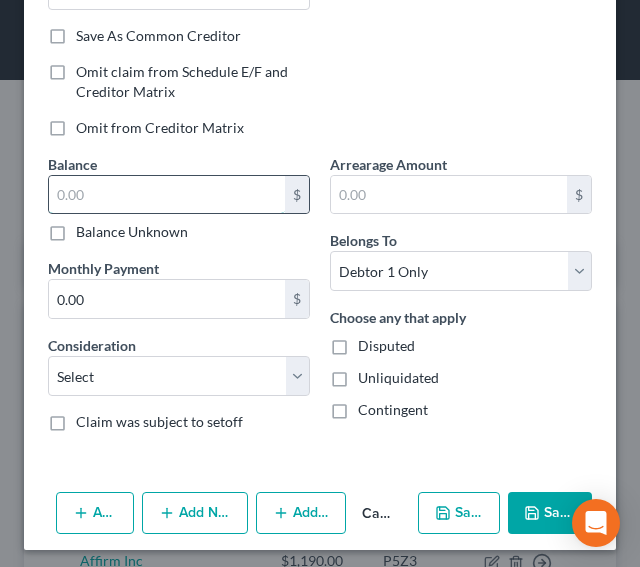 click at bounding box center [167, 195] 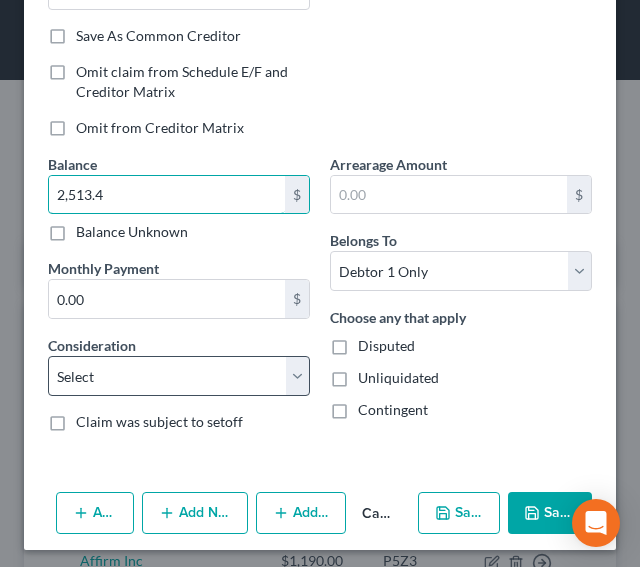 type on "2,513.4" 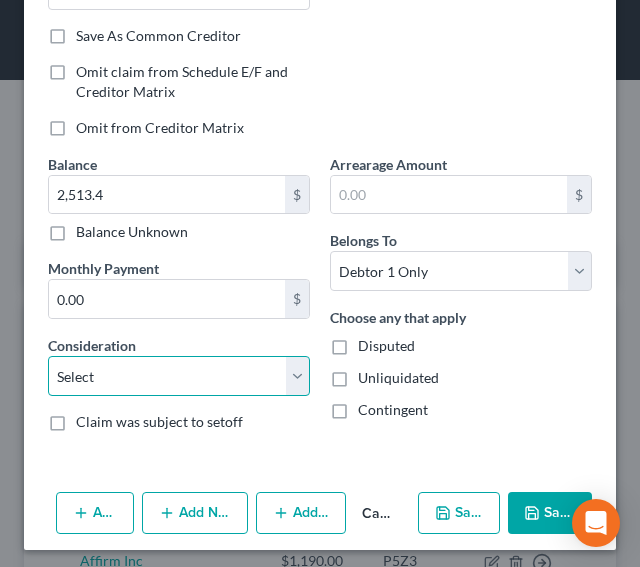 click on "Select Cable / Satellite Services Collection Agency Credit Card Debt Debt Counseling / Attorneys Deficiency Balance Domestic Support Obligations Home / Car Repairs Income Taxes Judgment Liens Medical Services Monies Loaned / Advanced Mortgage Obligation From Divorce Or Separation Obligation To Pensions Other Overdrawn Bank Account Promised To Help Pay Creditors Student Loans Suppliers And Vendors Telephone / Internet Services Utility Services" at bounding box center [179, 376] 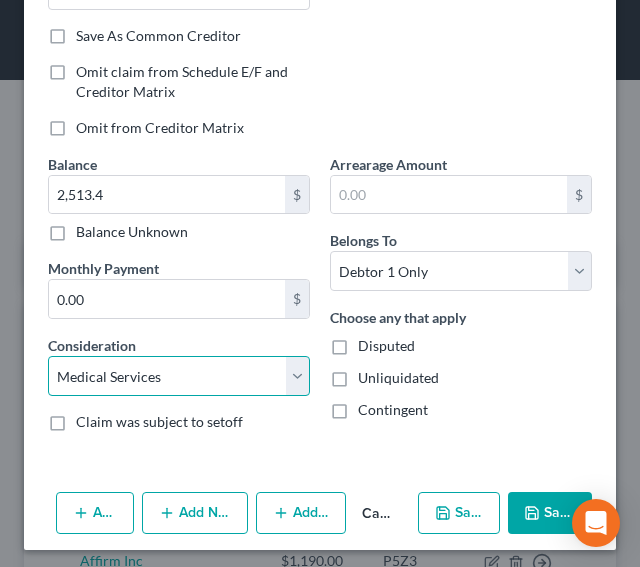 click on "Select Cable / Satellite Services Collection Agency Credit Card Debt Debt Counseling / Attorneys Deficiency Balance Domestic Support Obligations Home / Car Repairs Income Taxes Judgment Liens Medical Services Monies Loaned / Advanced Mortgage Obligation From Divorce Or Separation Obligation To Pensions Other Overdrawn Bank Account Promised To Help Pay Creditors Student Loans Suppliers And Vendors Telephone / Internet Services Utility Services" at bounding box center (179, 376) 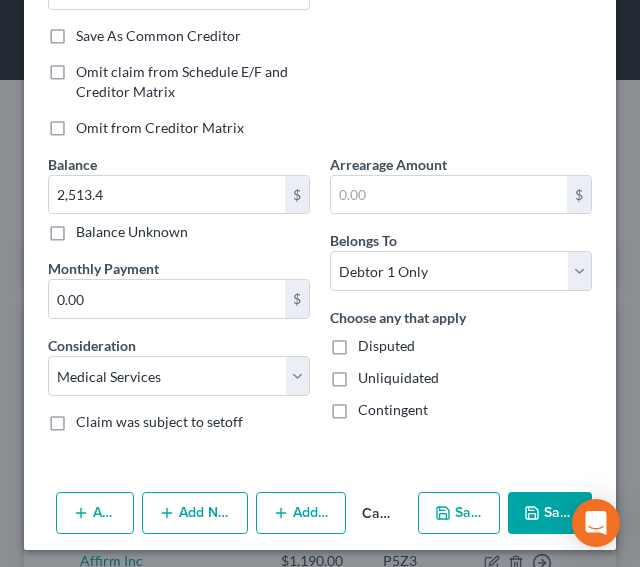 click 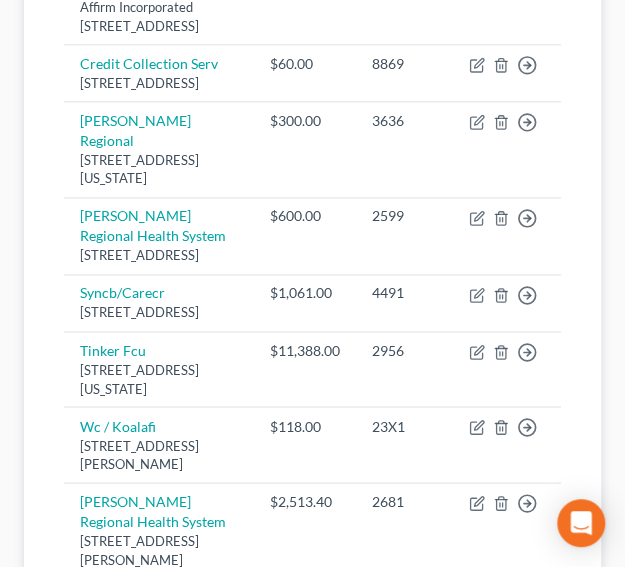 scroll, scrollTop: 602, scrollLeft: 0, axis: vertical 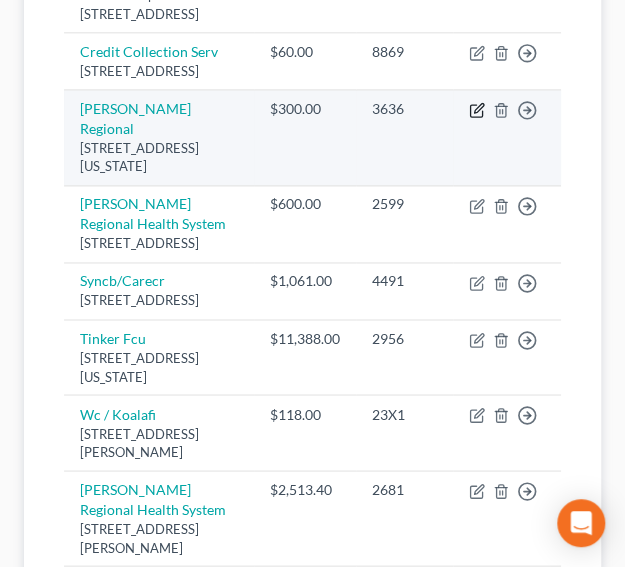 click 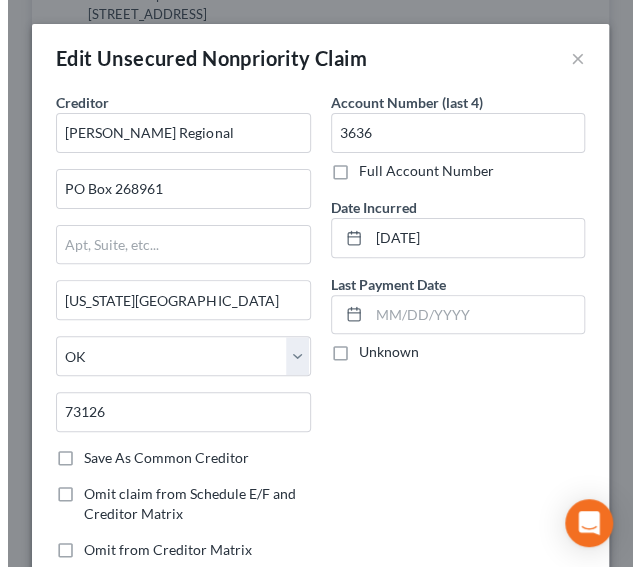 scroll, scrollTop: 584, scrollLeft: 0, axis: vertical 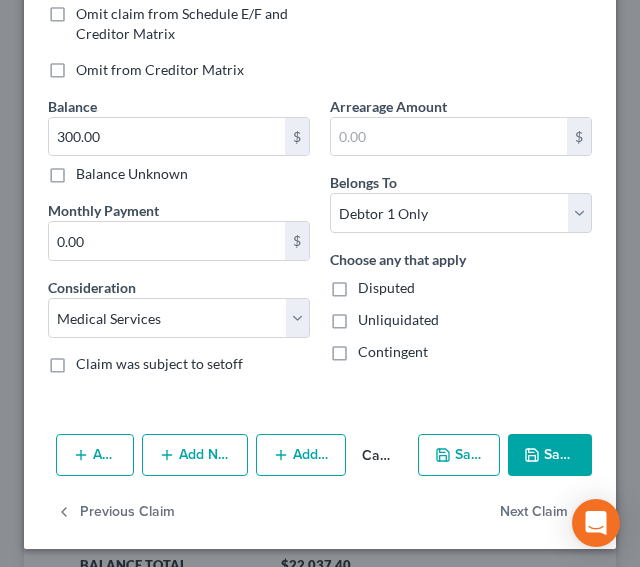 click on "Add Notice Address" at bounding box center (195, 455) 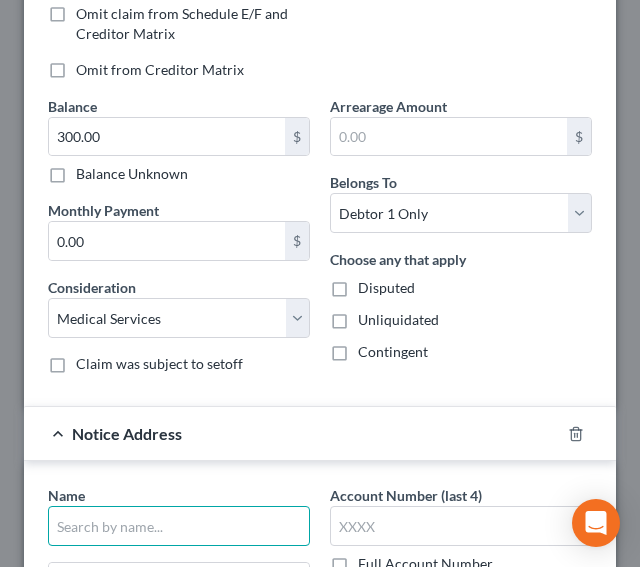 click at bounding box center (179, 526) 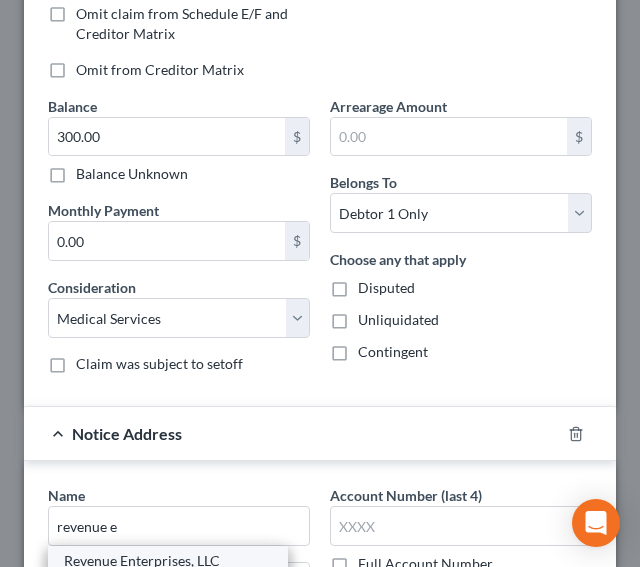 click on "Revenue Enterprises, LLC" at bounding box center (168, 561) 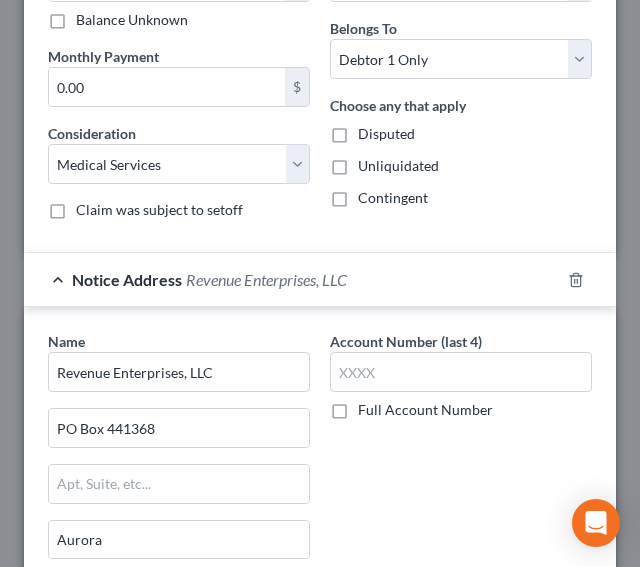 scroll, scrollTop: 638, scrollLeft: 0, axis: vertical 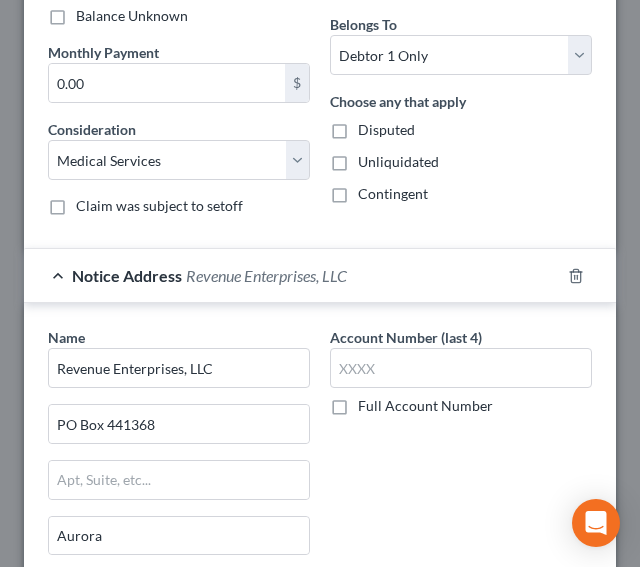 click on "Edit Unsecured Nonpriority Claim  × Creditor *    [PERSON_NAME] Regional                      PO Box 268961 [US_STATE][GEOGRAPHIC_DATA] [US_STATE][GEOGRAPHIC_DATA] AZ [GEOGRAPHIC_DATA] CO [GEOGRAPHIC_DATA] DE [GEOGRAPHIC_DATA] [GEOGRAPHIC_DATA] [GEOGRAPHIC_DATA] GU HI ID [GEOGRAPHIC_DATA] IN [GEOGRAPHIC_DATA] [GEOGRAPHIC_DATA] [GEOGRAPHIC_DATA] [GEOGRAPHIC_DATA] MD [GEOGRAPHIC_DATA] [GEOGRAPHIC_DATA] [GEOGRAPHIC_DATA] [GEOGRAPHIC_DATA] [GEOGRAPHIC_DATA] MT [GEOGRAPHIC_DATA] [GEOGRAPHIC_DATA] [GEOGRAPHIC_DATA] [GEOGRAPHIC_DATA] [GEOGRAPHIC_DATA] [GEOGRAPHIC_DATA] [GEOGRAPHIC_DATA] [GEOGRAPHIC_DATA] [GEOGRAPHIC_DATA] [GEOGRAPHIC_DATA] OR [GEOGRAPHIC_DATA] PR RI SC SD [GEOGRAPHIC_DATA] [GEOGRAPHIC_DATA] [GEOGRAPHIC_DATA] VI [GEOGRAPHIC_DATA] [GEOGRAPHIC_DATA] [GEOGRAPHIC_DATA] WV [GEOGRAPHIC_DATA] WY 73126 Save As Common Creditor Omit claim from Schedule E/F and Creditor Matrix Omit from Creditor Matrix
Account Number (last 4)
3636
Full Account Number
Date Incurred         [DATE] Last Payment Date         Unknown Balance
300.00 $
Balance Unknown
Balance Undetermined
300.00 $
Balance Unknown
Monthly Payment 0.00 $ Consideration Select Cable / Satellite Services Collection Agency Credit Card Debt Debt Counseling / Attorneys Deficiency Balance Domestic Support Obligations Home / Car Repairs Income Taxes Judgment Liens Medical Services Monies Loaned / Advanced Mortgage Other $" at bounding box center (320, 283) 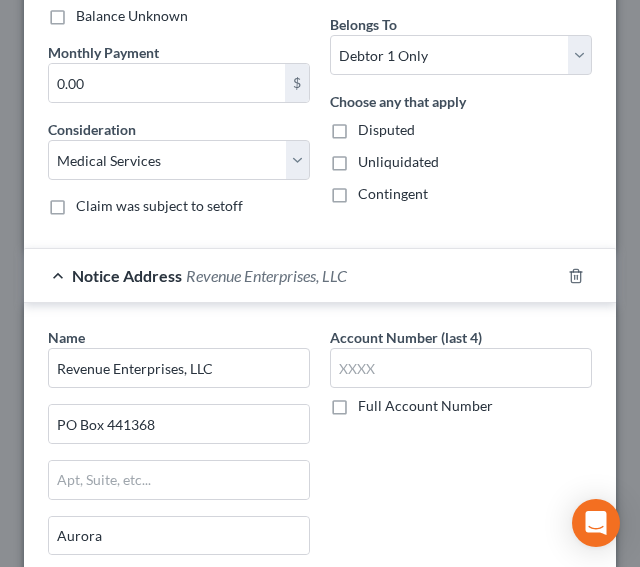 scroll, scrollTop: 962, scrollLeft: 0, axis: vertical 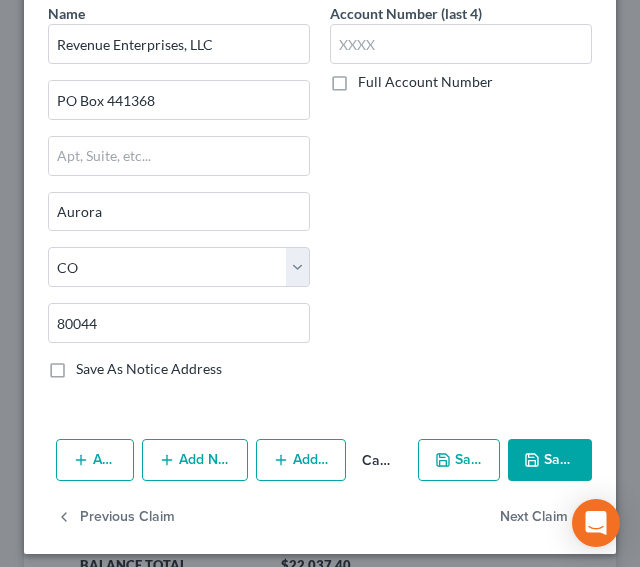 click on "Save & Close" at bounding box center [550, 460] 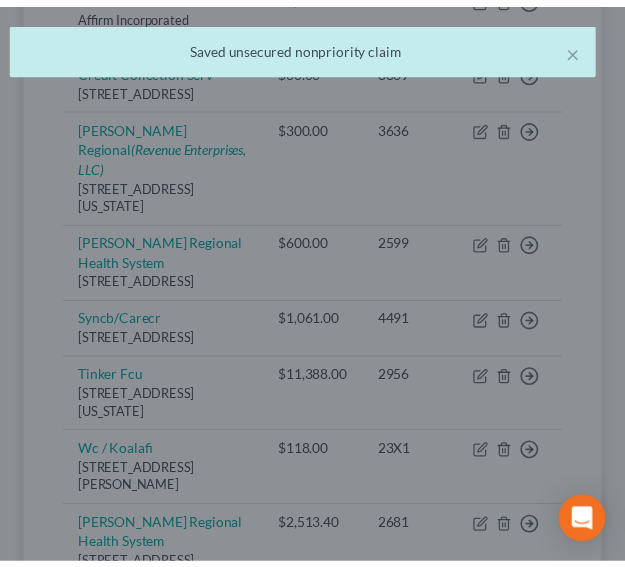 scroll, scrollTop: 602, scrollLeft: 0, axis: vertical 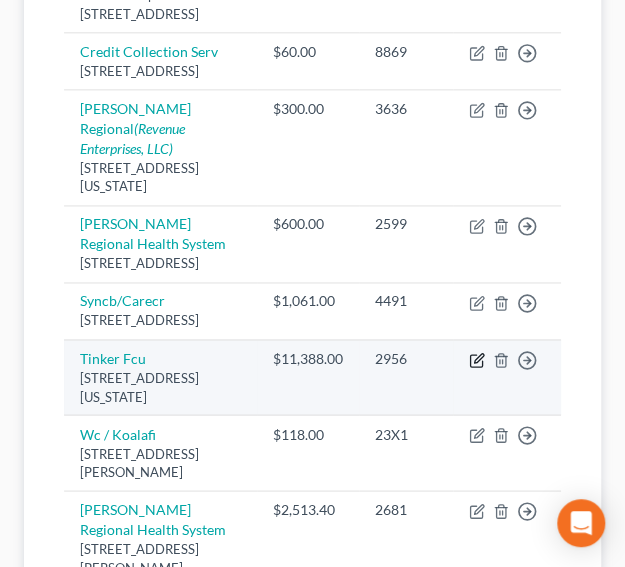 click 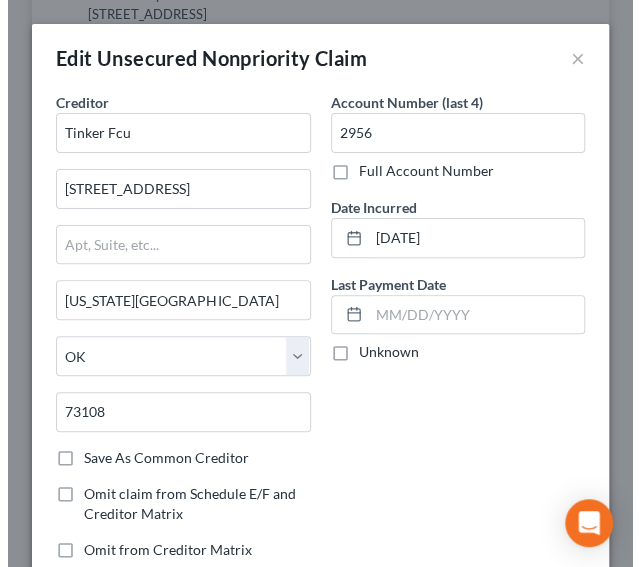 scroll, scrollTop: 584, scrollLeft: 0, axis: vertical 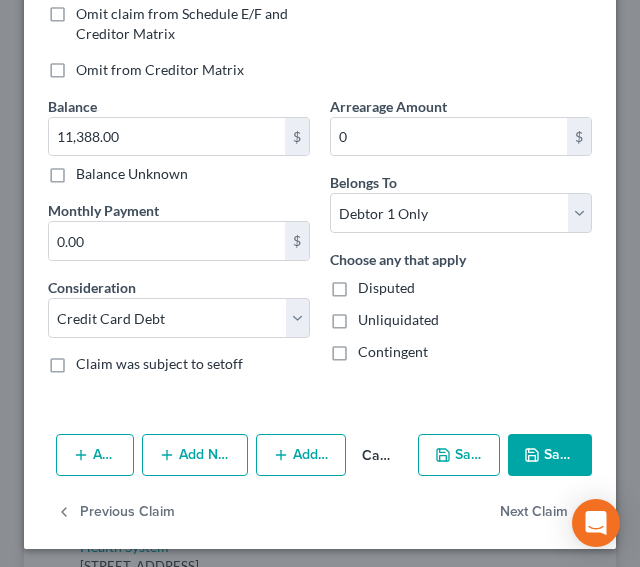 click on "Add Notice Address" at bounding box center [195, 455] 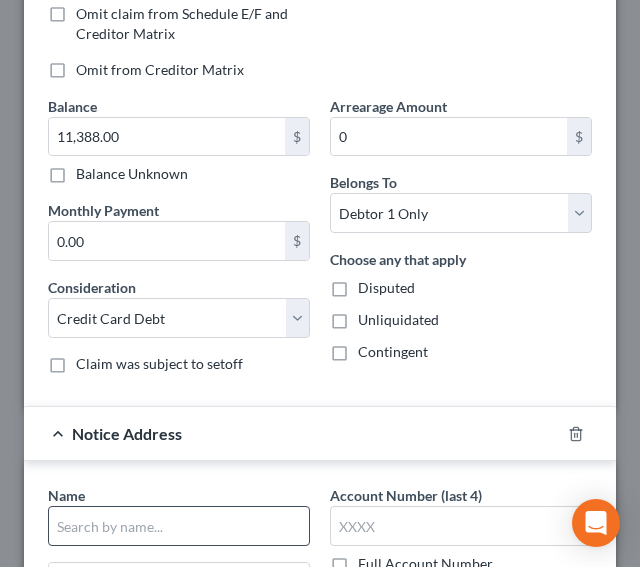 type 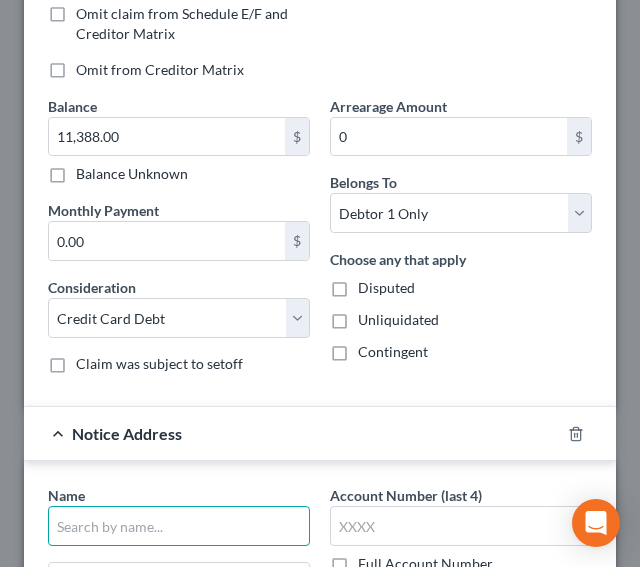 click at bounding box center [179, 526] 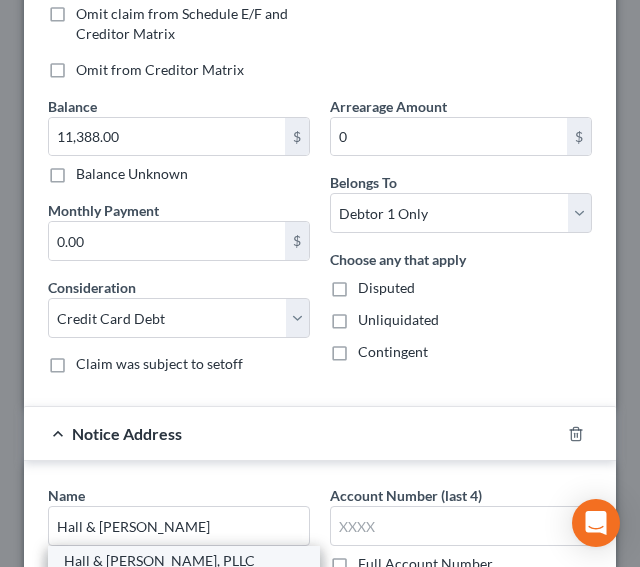 click on "Hall & [PERSON_NAME], PLLC" at bounding box center [184, 561] 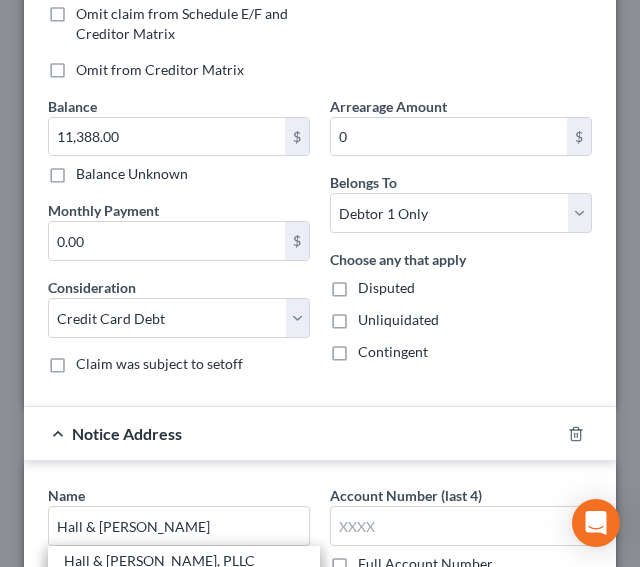 type on "Hall & [PERSON_NAME], PLLC" 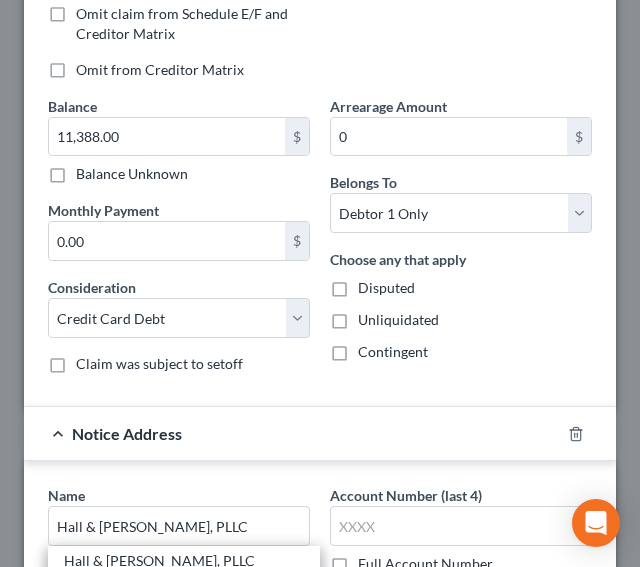 select on "37" 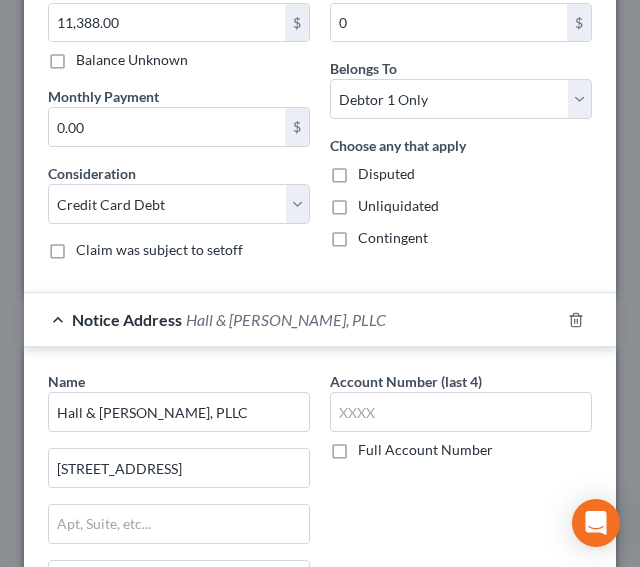 scroll, scrollTop: 600, scrollLeft: 0, axis: vertical 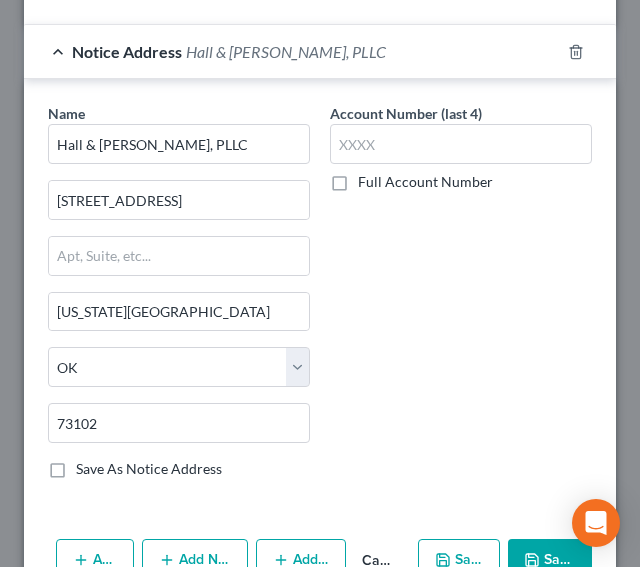 click 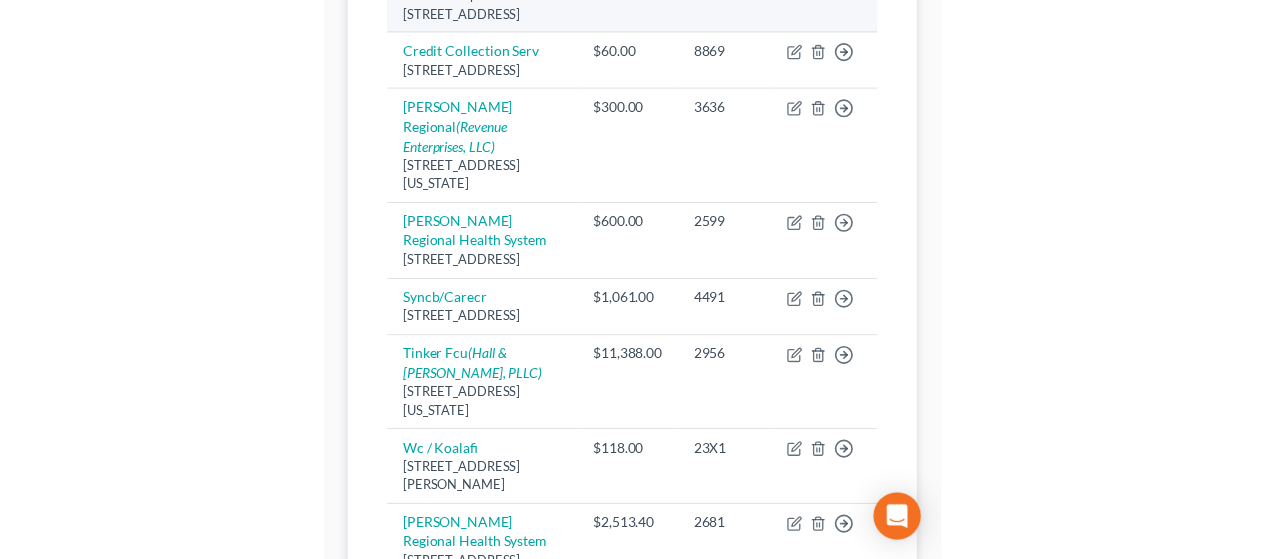 scroll, scrollTop: 480, scrollLeft: 0, axis: vertical 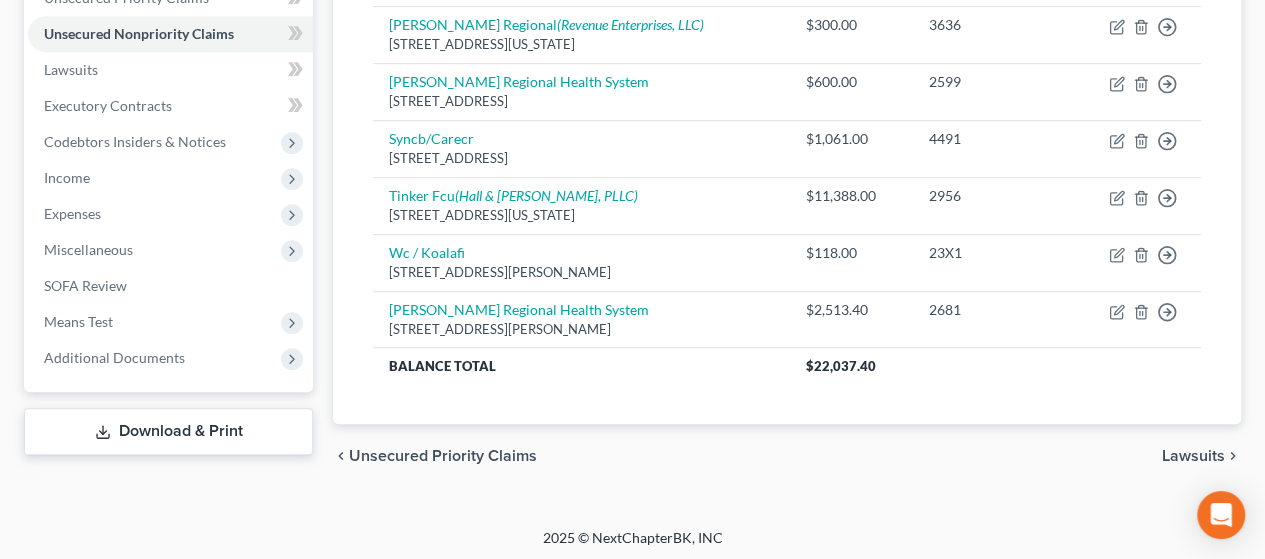 click on "Unsecured Nonpriority Claims New Claim
Import CSV
Export CSV Delete All
Creditor  expand_more   expand_less   unfold_more Balance  expand_more   expand_less   unfold_more Acct Number  expand_more   expand_less   unfold_more Affirm Inc Affirm Incorporated [GEOGRAPHIC_DATA] $4,807.00 R4R7 Move to D Move to E Move to G Move to Notice Only Affirm Inc Affirm Incorporated [GEOGRAPHIC_DATA] $1,190.00 P5Z3 Move to D Move to E Move to G Move to Notice Only Credit Collection Serv [STREET_ADDRESS] $60.00 8869 Move to D Move to E Move to G Move to Notice Only [PERSON_NAME] Regional  (Revenue Enterprises, LLC) [STREET_ADDRESS][US_STATE] $300.00 3636 Move to D Move to E Move to G Move to Notice Only [PERSON_NAME] Regional Health System [GEOGRAPHIC_DATA] $600.00 2599 Move to D Move to E Move to G Move to Notice Only Syncb/[GEOGRAPHIC_DATA] $1,061.00 4491 Move to D Move to E Move to G Move to Notice Only Tinker Fcu  $11,388.00" at bounding box center [787, 100] 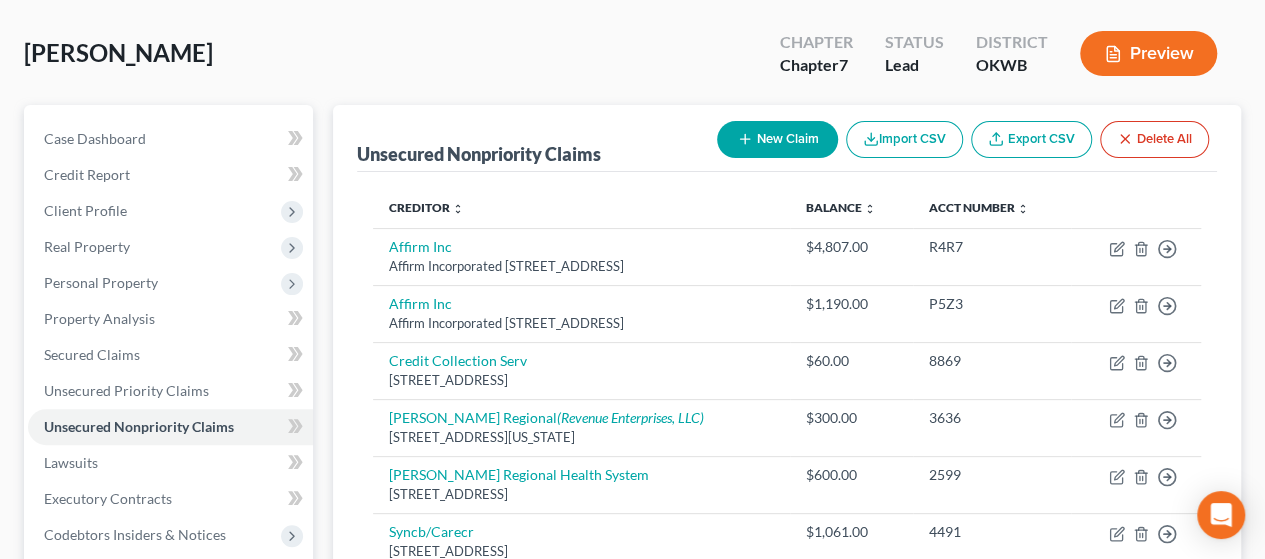 scroll, scrollTop: 0, scrollLeft: 0, axis: both 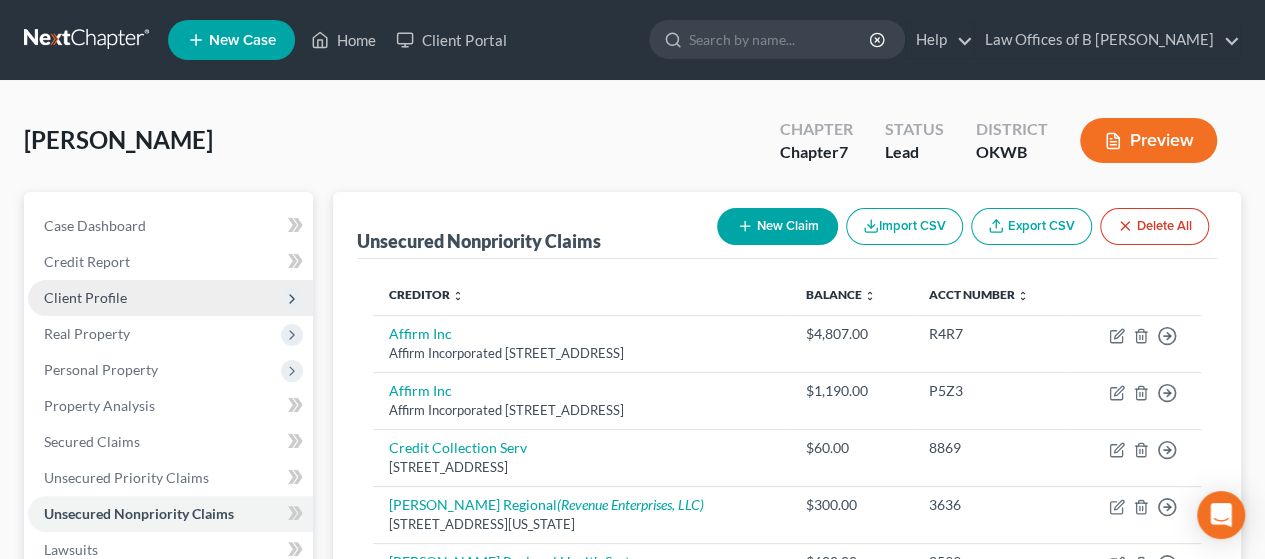 click on "Client Profile" at bounding box center (85, 297) 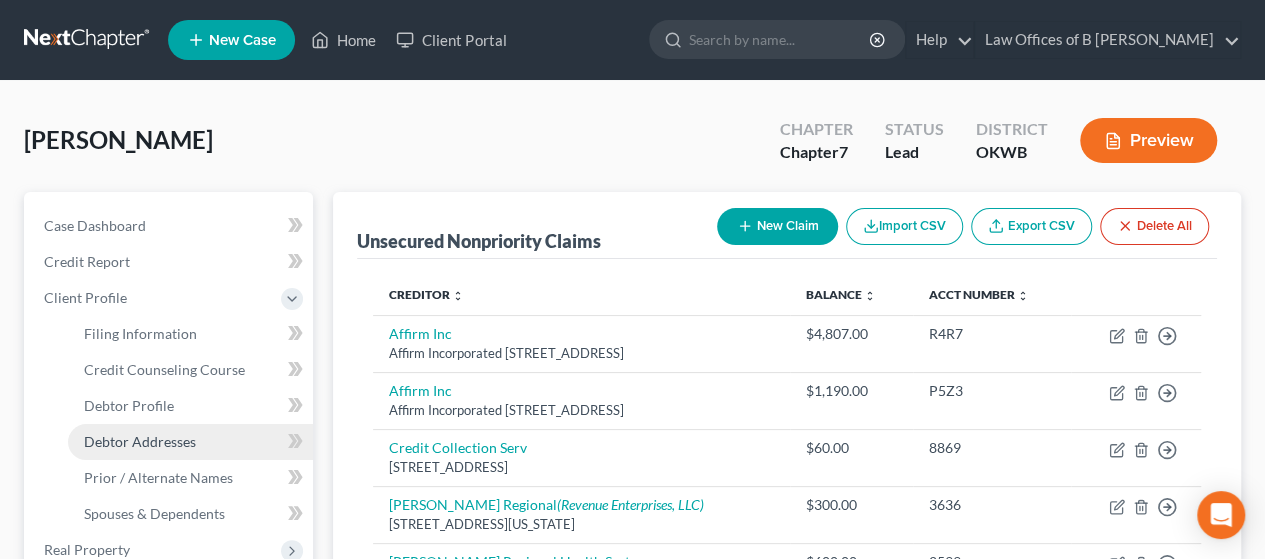 click on "Debtor Addresses" at bounding box center [190, 442] 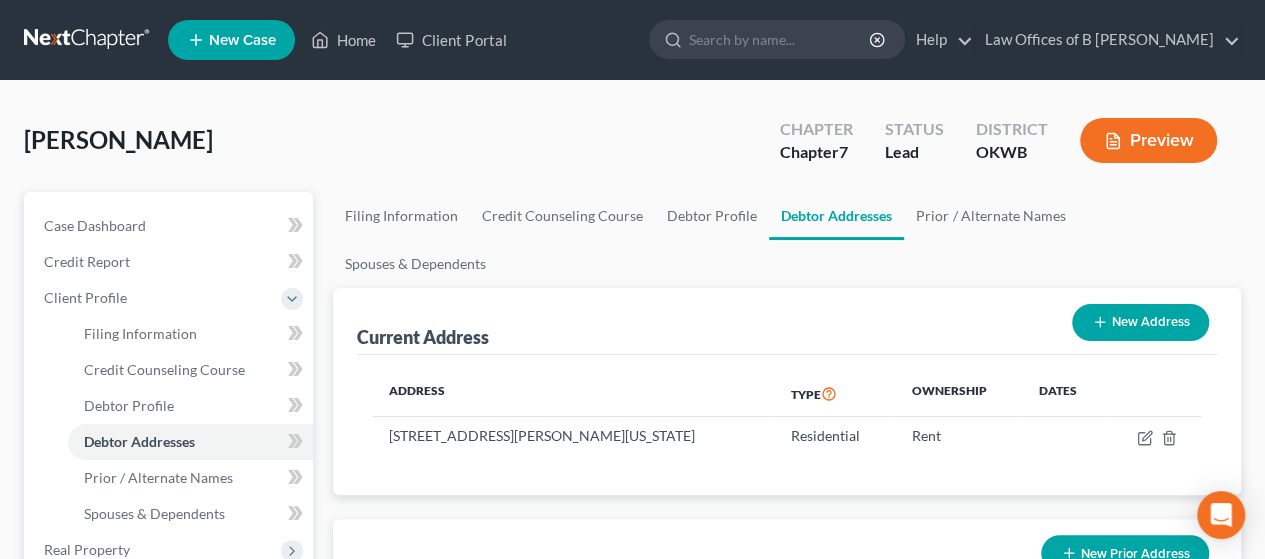 click on "Prior Address  New Prior Address" at bounding box center (787, 552) 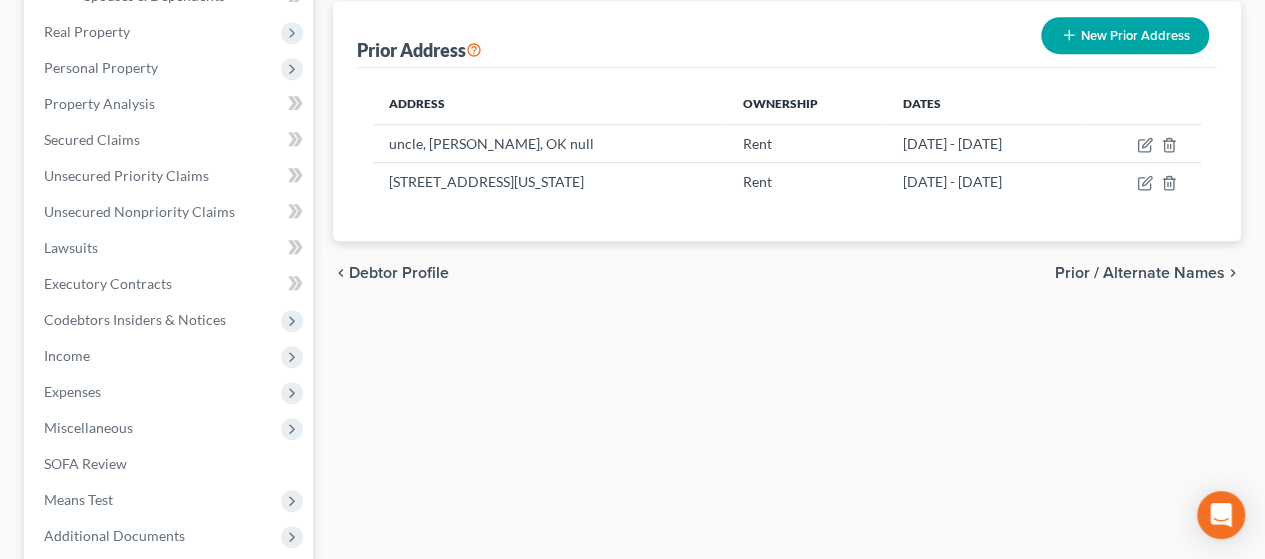 scroll, scrollTop: 520, scrollLeft: 0, axis: vertical 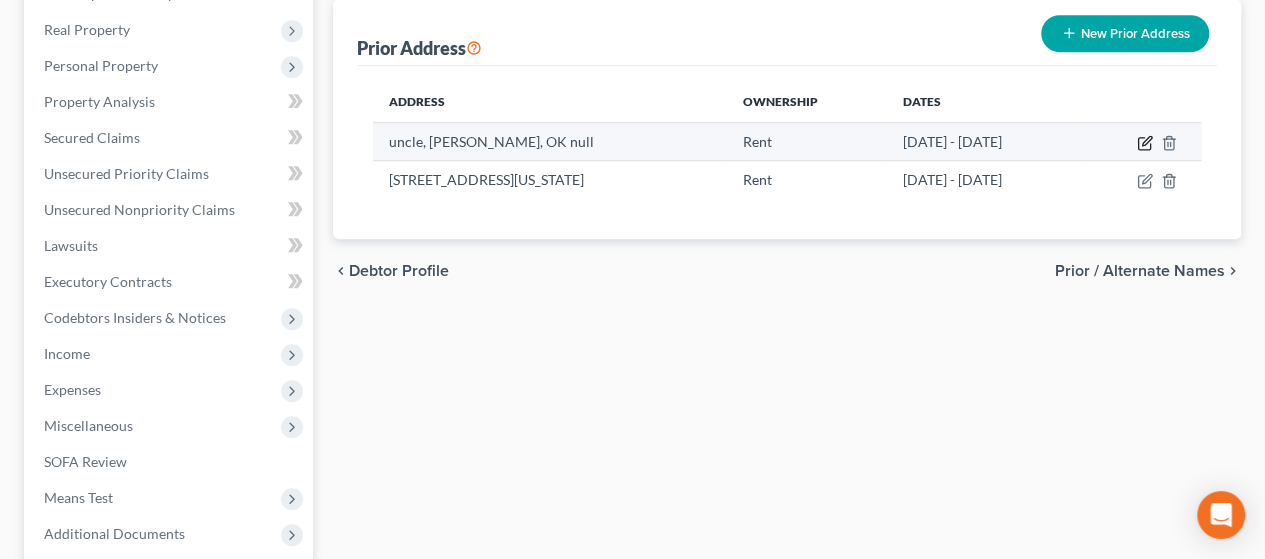 click 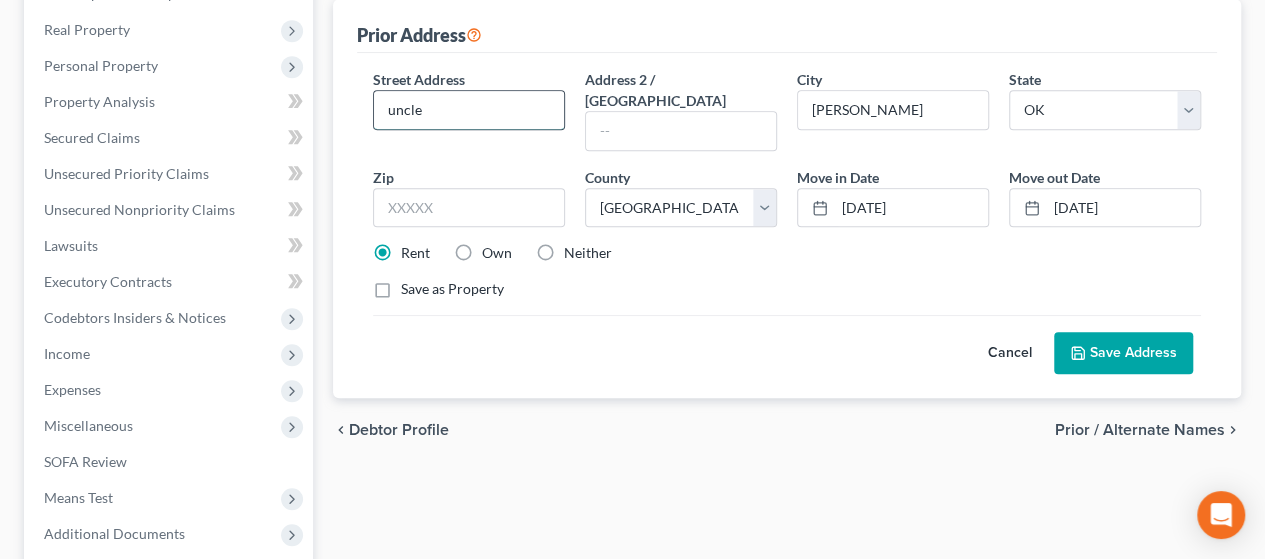 click on "uncle" at bounding box center (469, 110) 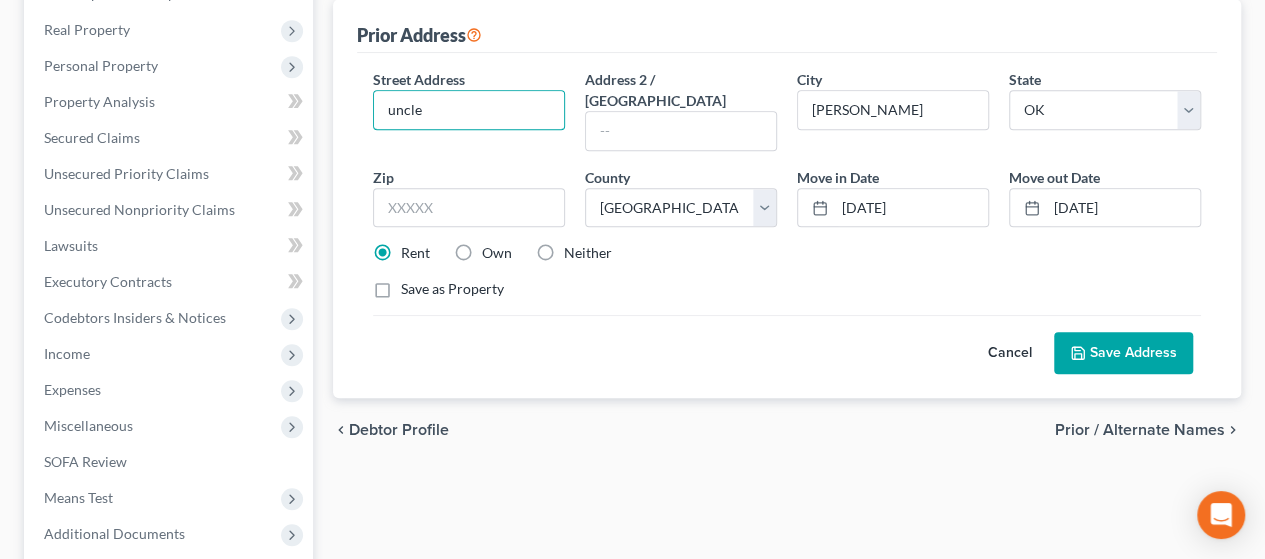 drag, startPoint x: 498, startPoint y: 57, endPoint x: 384, endPoint y: 2, distance: 126.57409 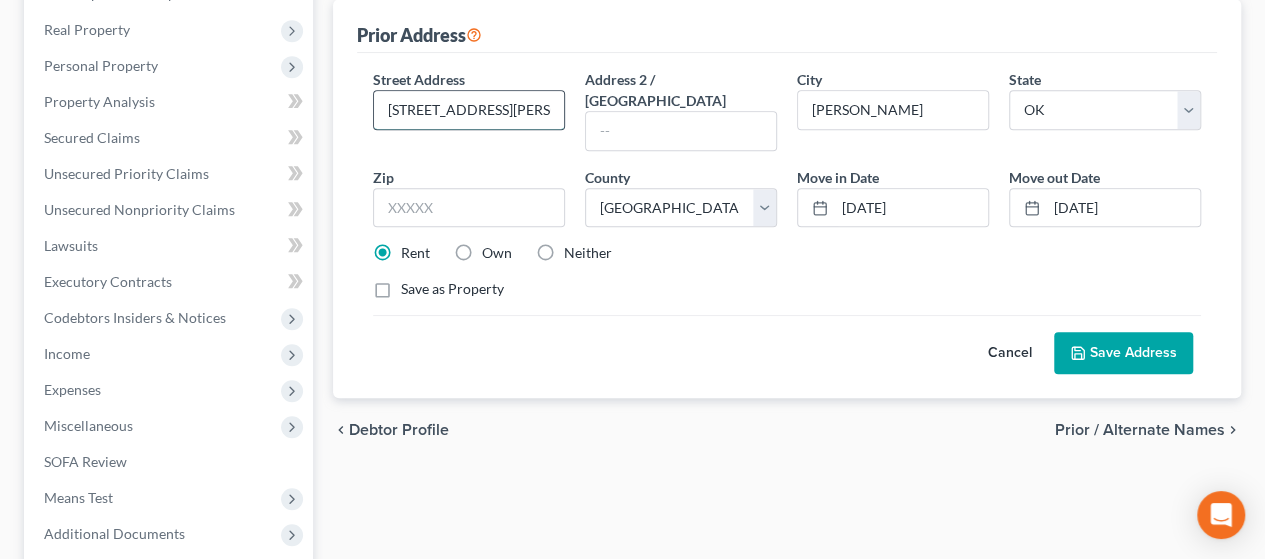 click on "[STREET_ADDRESS][PERSON_NAME]" at bounding box center [469, 110] 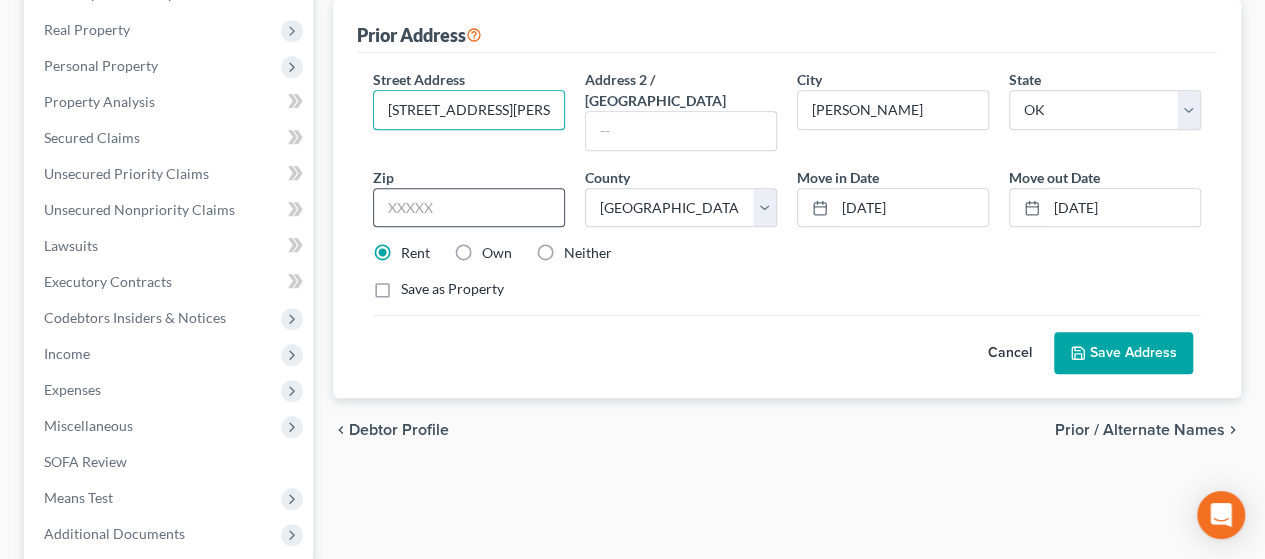 type on "[STREET_ADDRESS][PERSON_NAME]" 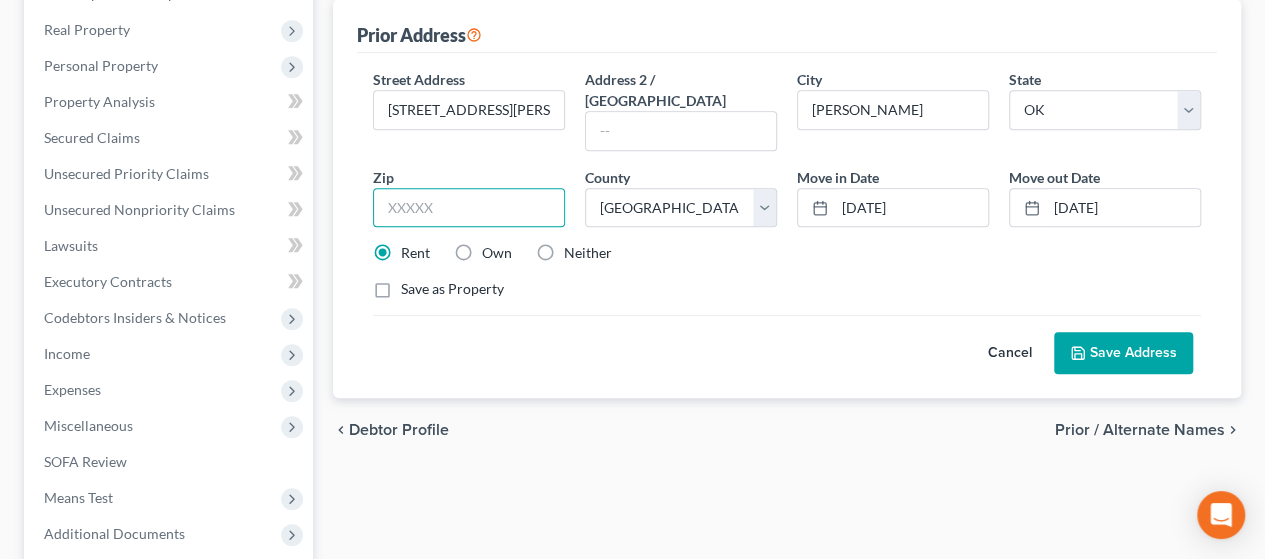 click at bounding box center [469, 208] 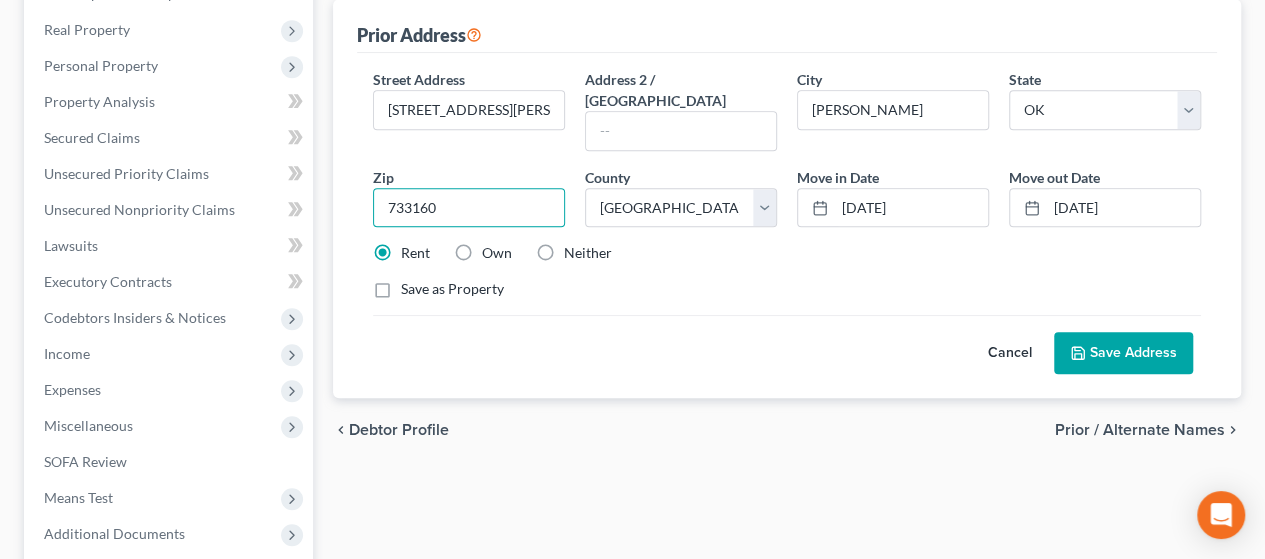 type on "733160" 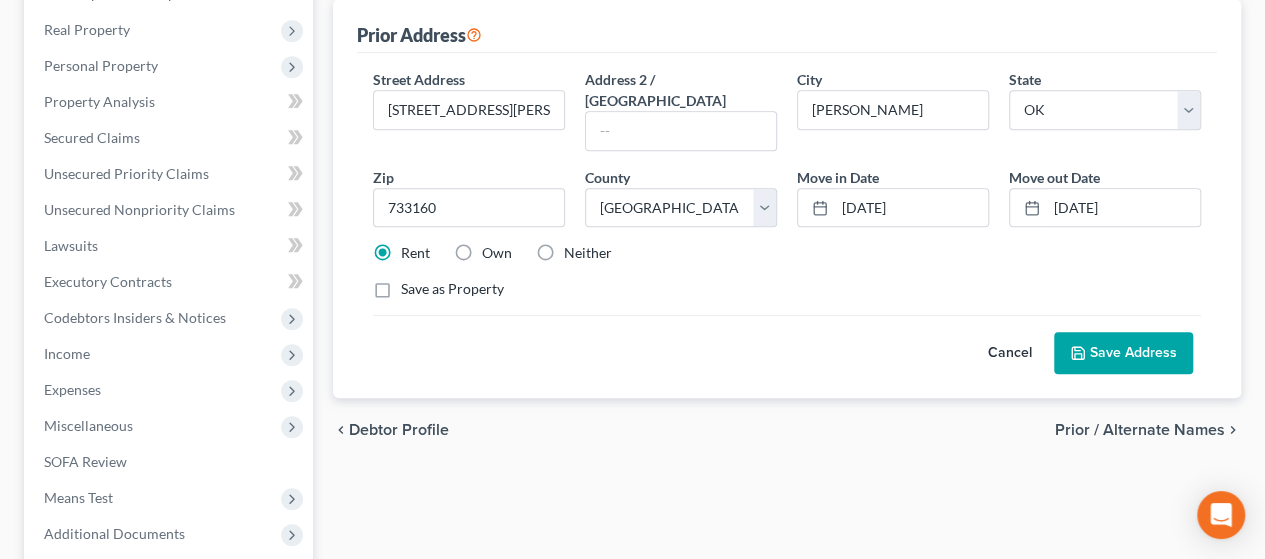 click on "Neither" at bounding box center (588, 253) 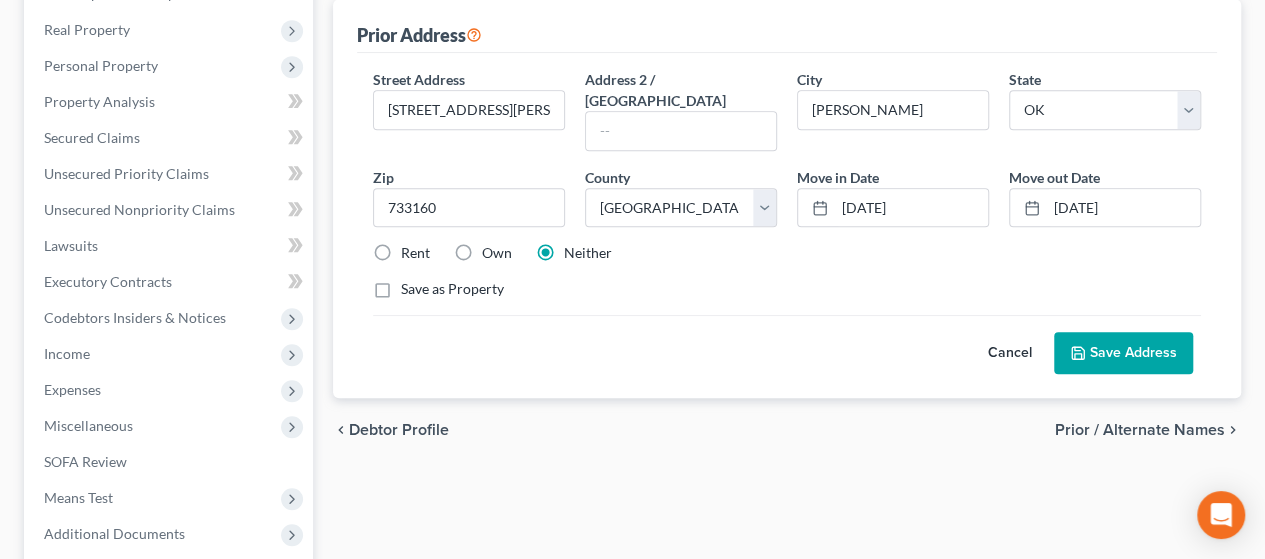 click on "Save Address" at bounding box center [1123, 353] 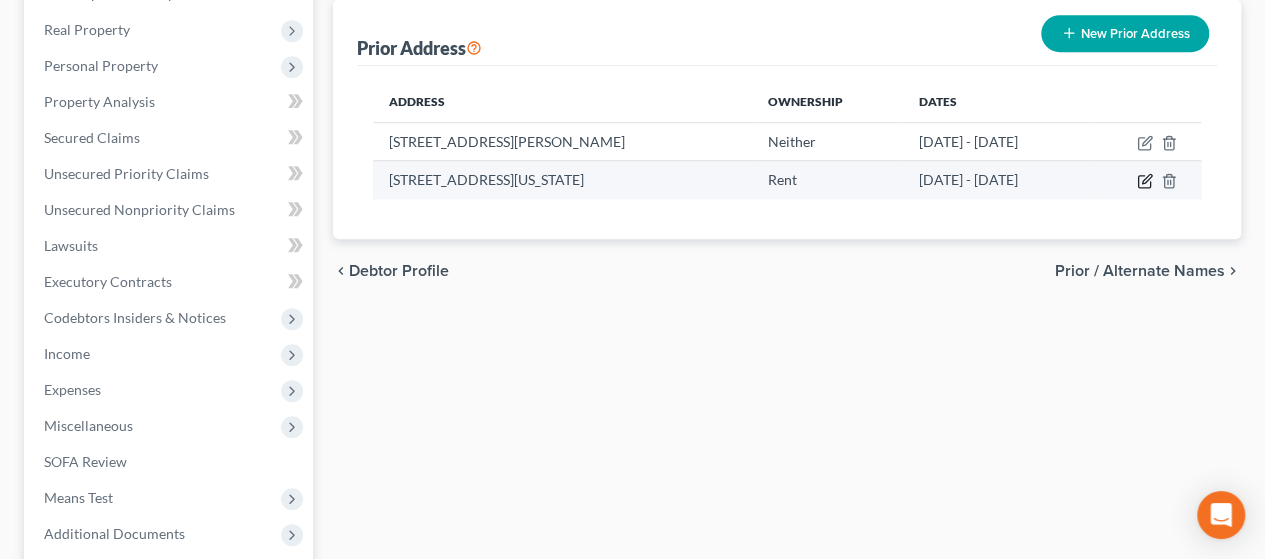 click 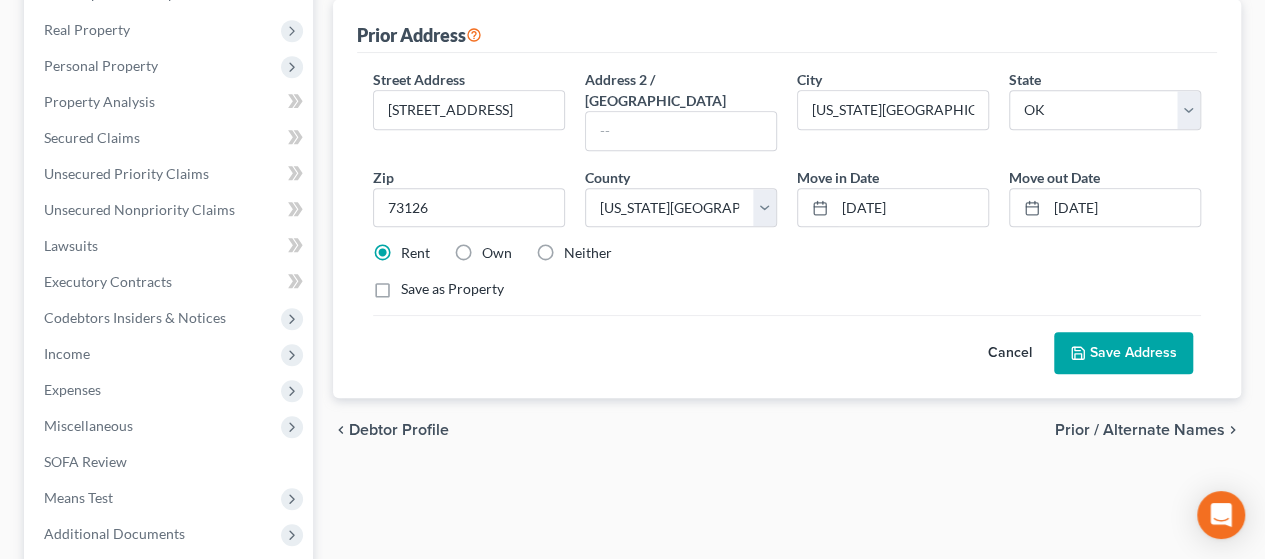 click on "Save Address" at bounding box center (1123, 353) 